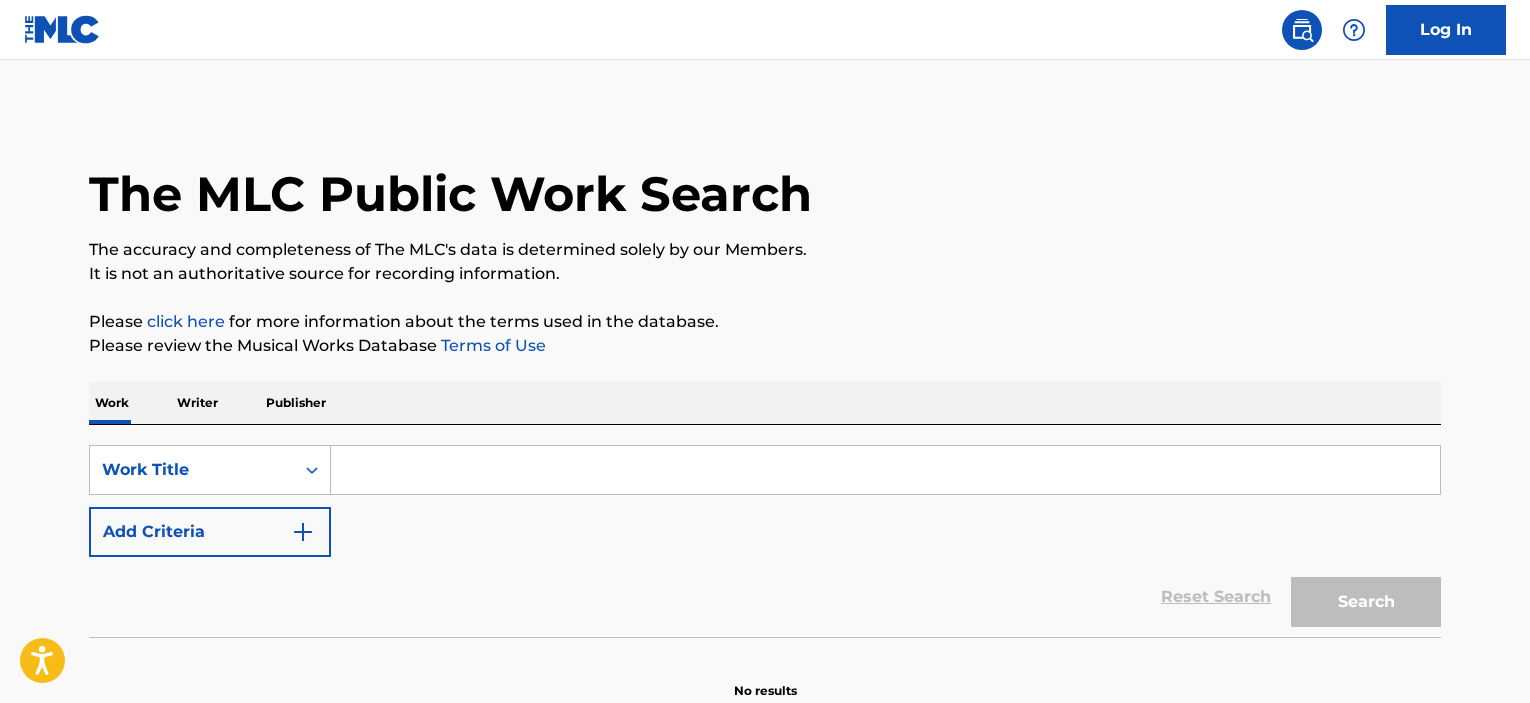 scroll, scrollTop: 92, scrollLeft: 0, axis: vertical 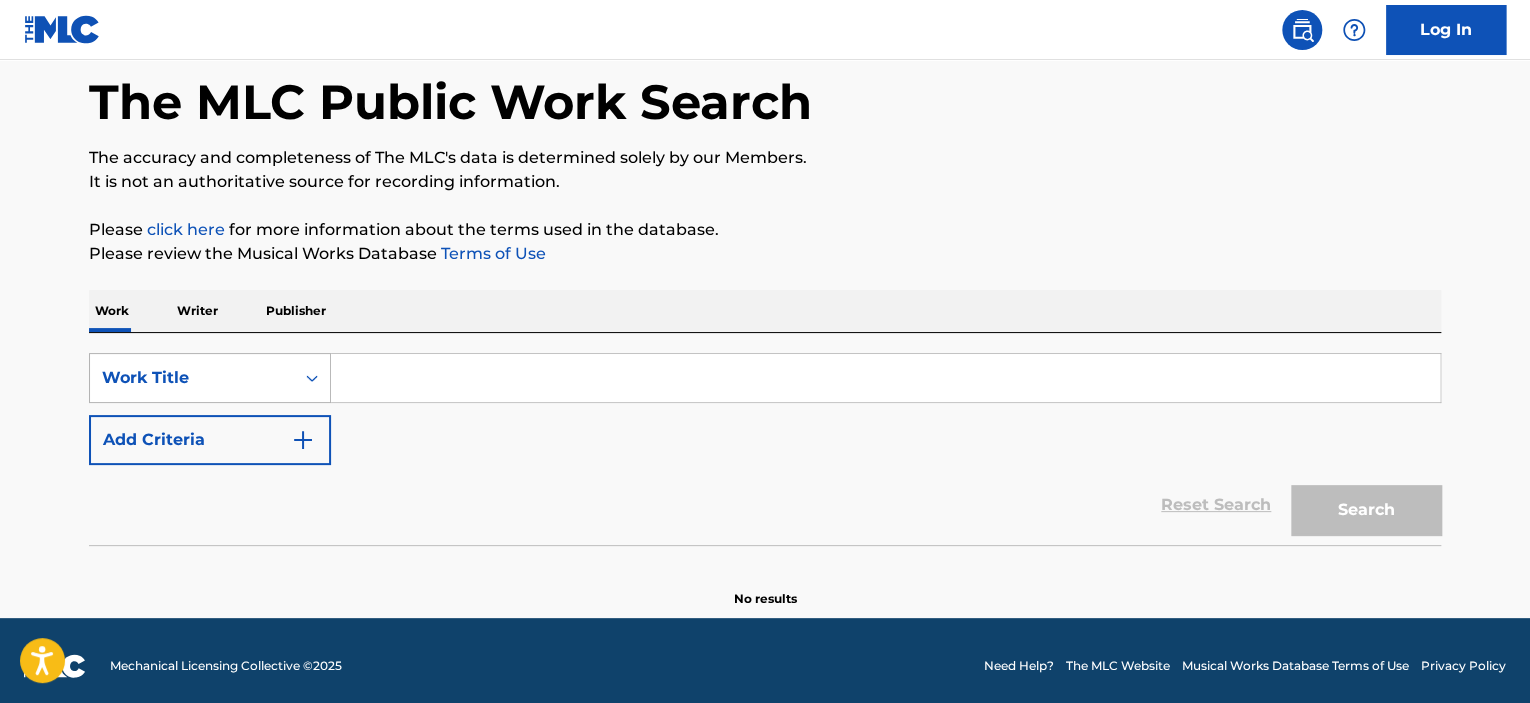 click on "Work Title" at bounding box center (192, 378) 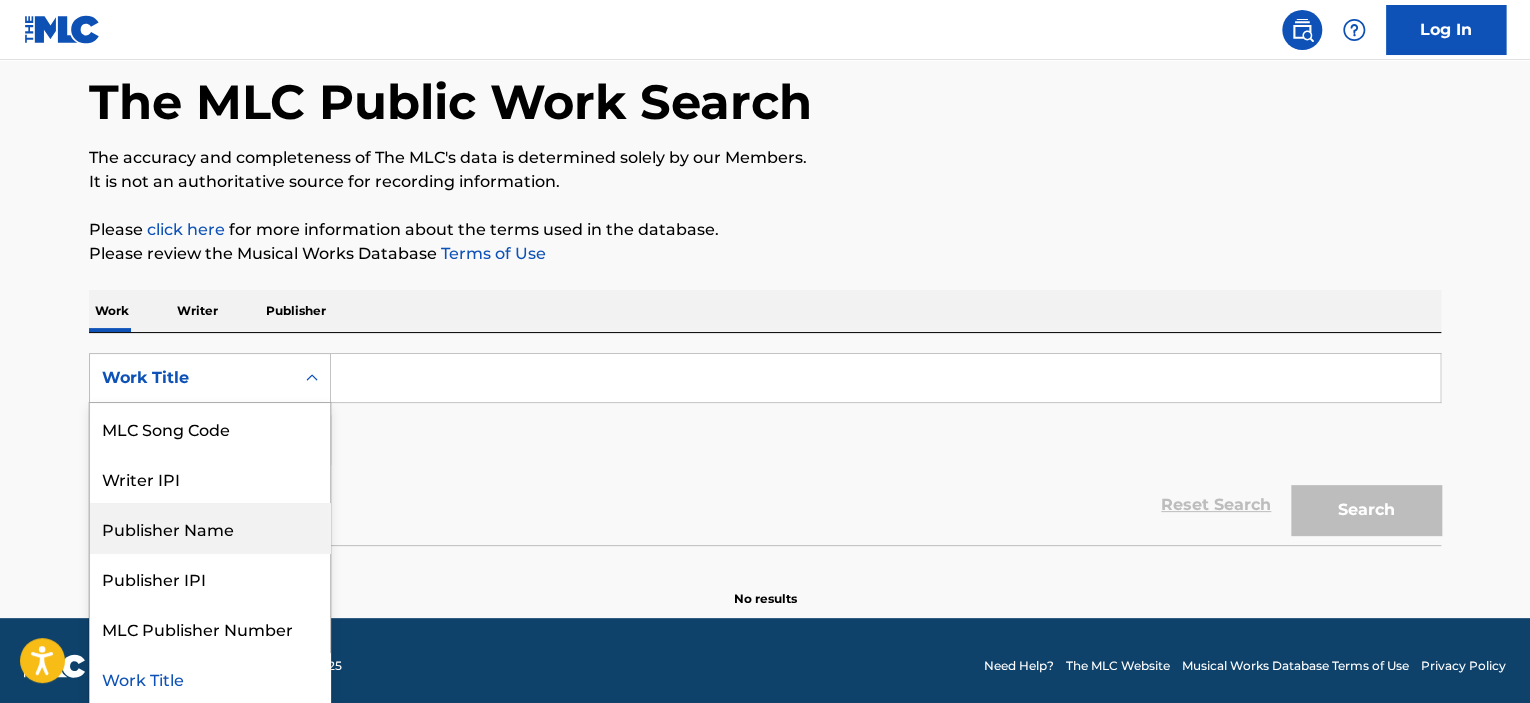 scroll, scrollTop: 0, scrollLeft: 0, axis: both 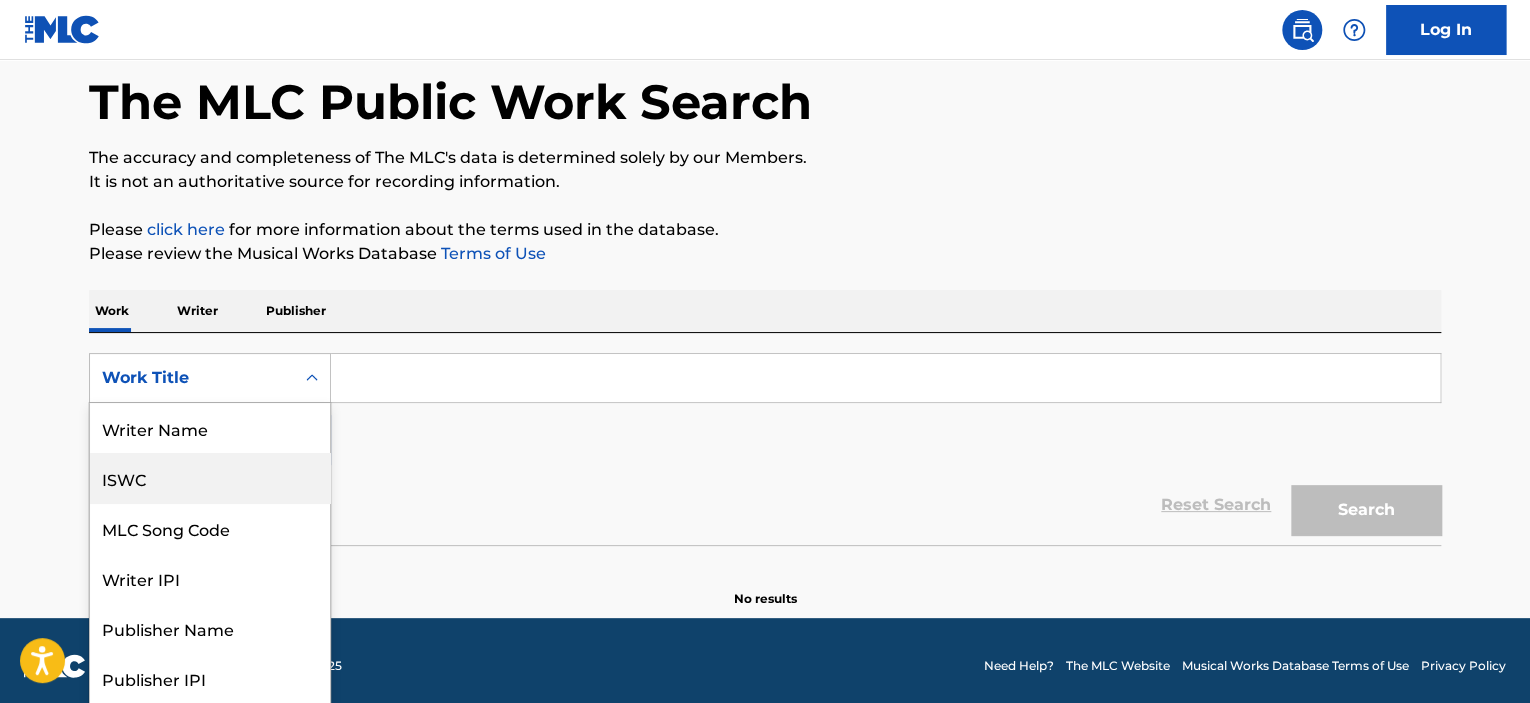 click on "ISWC" at bounding box center (210, 478) 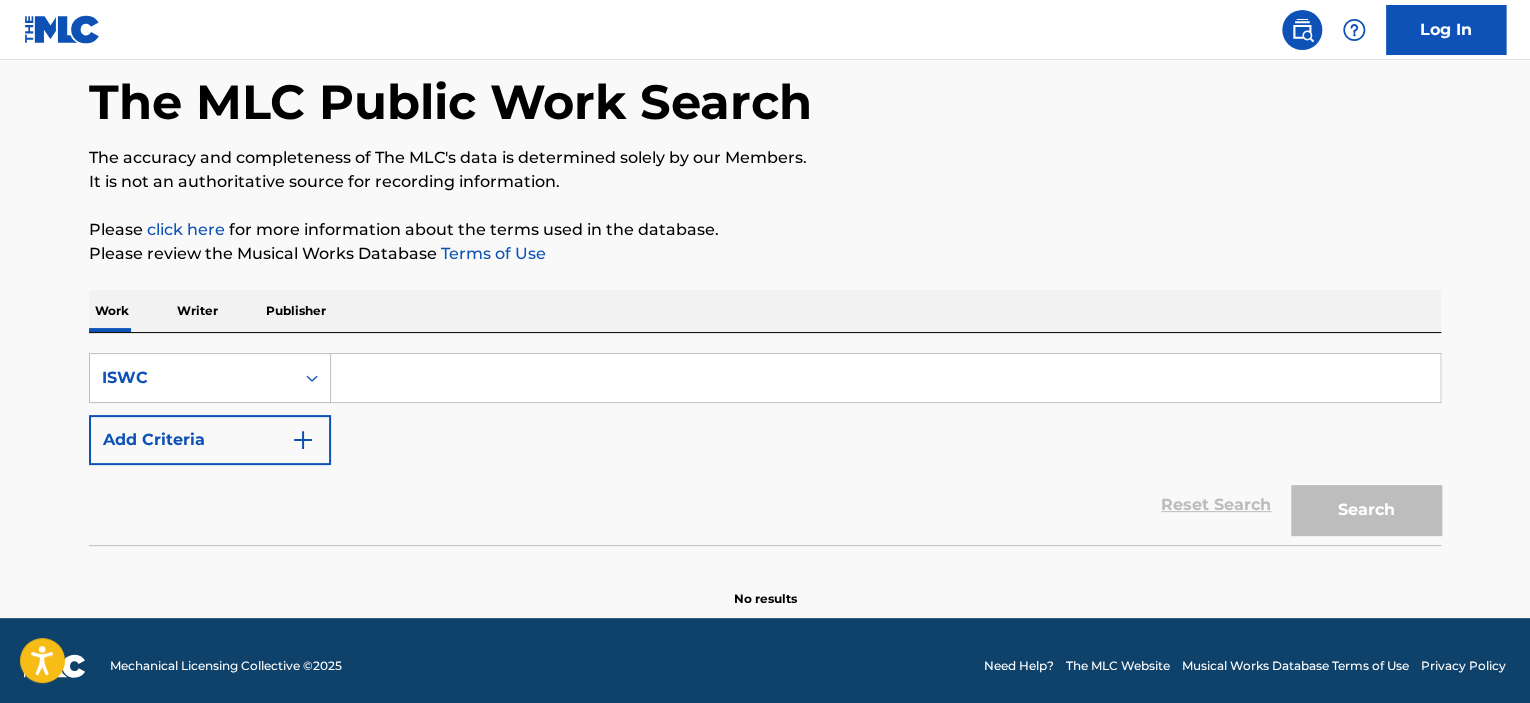 click at bounding box center (885, 378) 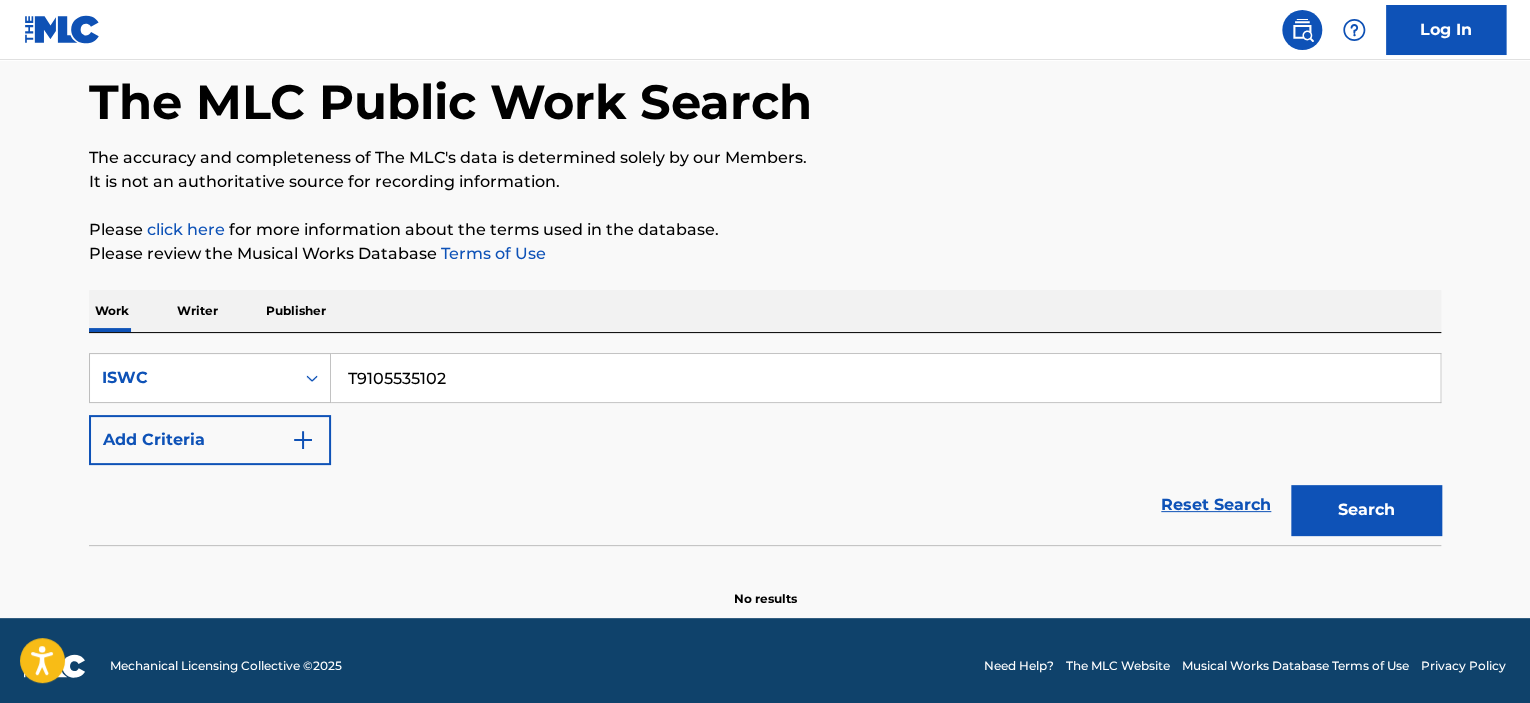 type on "T9105535102" 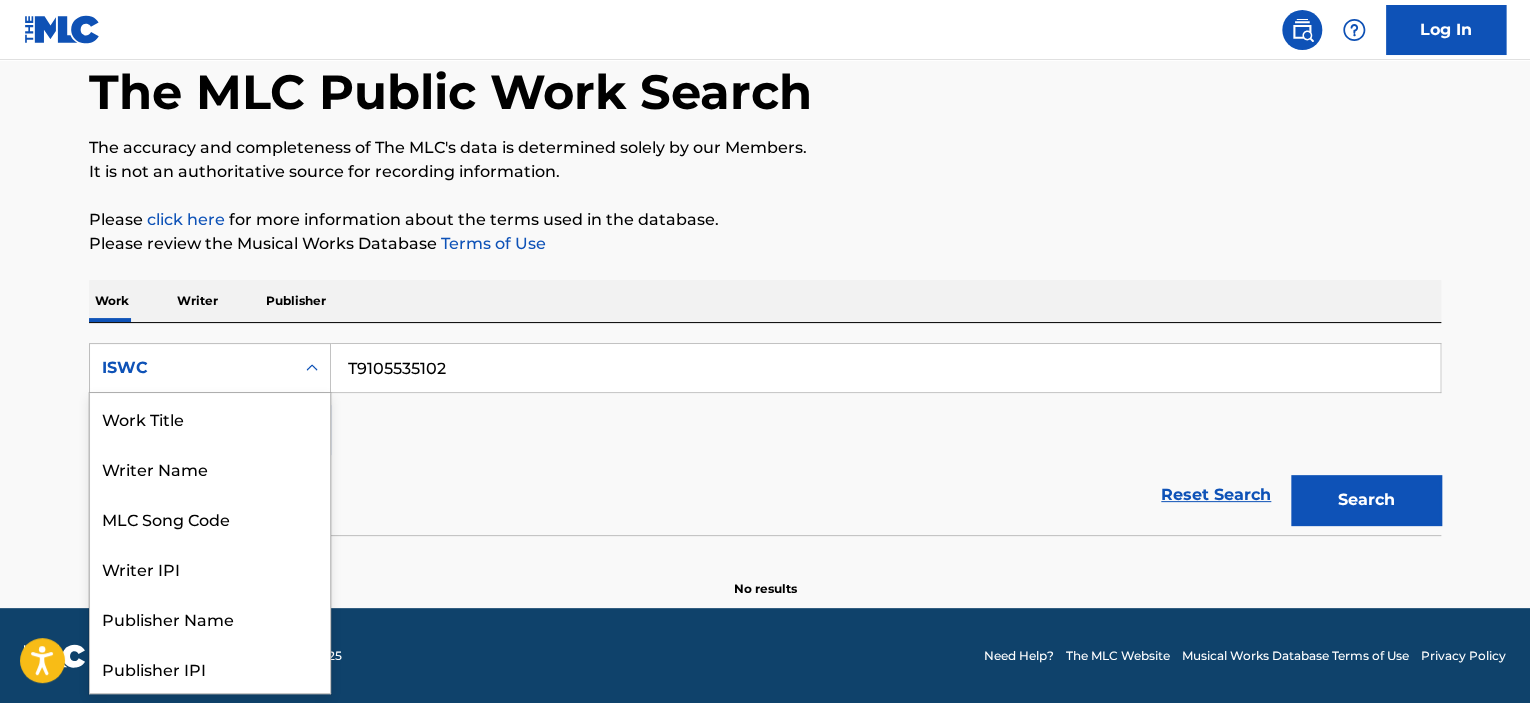 click on "ISWC" at bounding box center (192, 368) 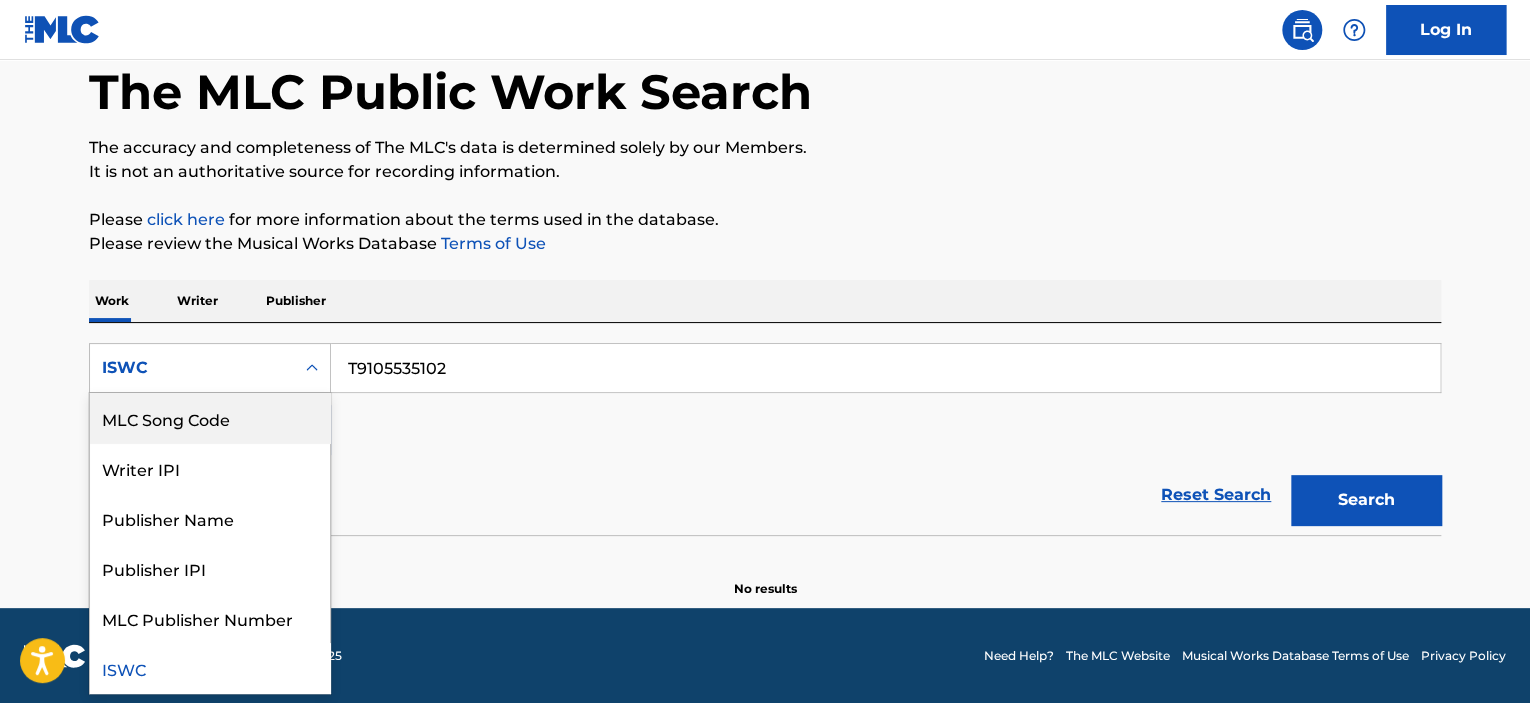 scroll, scrollTop: 0, scrollLeft: 0, axis: both 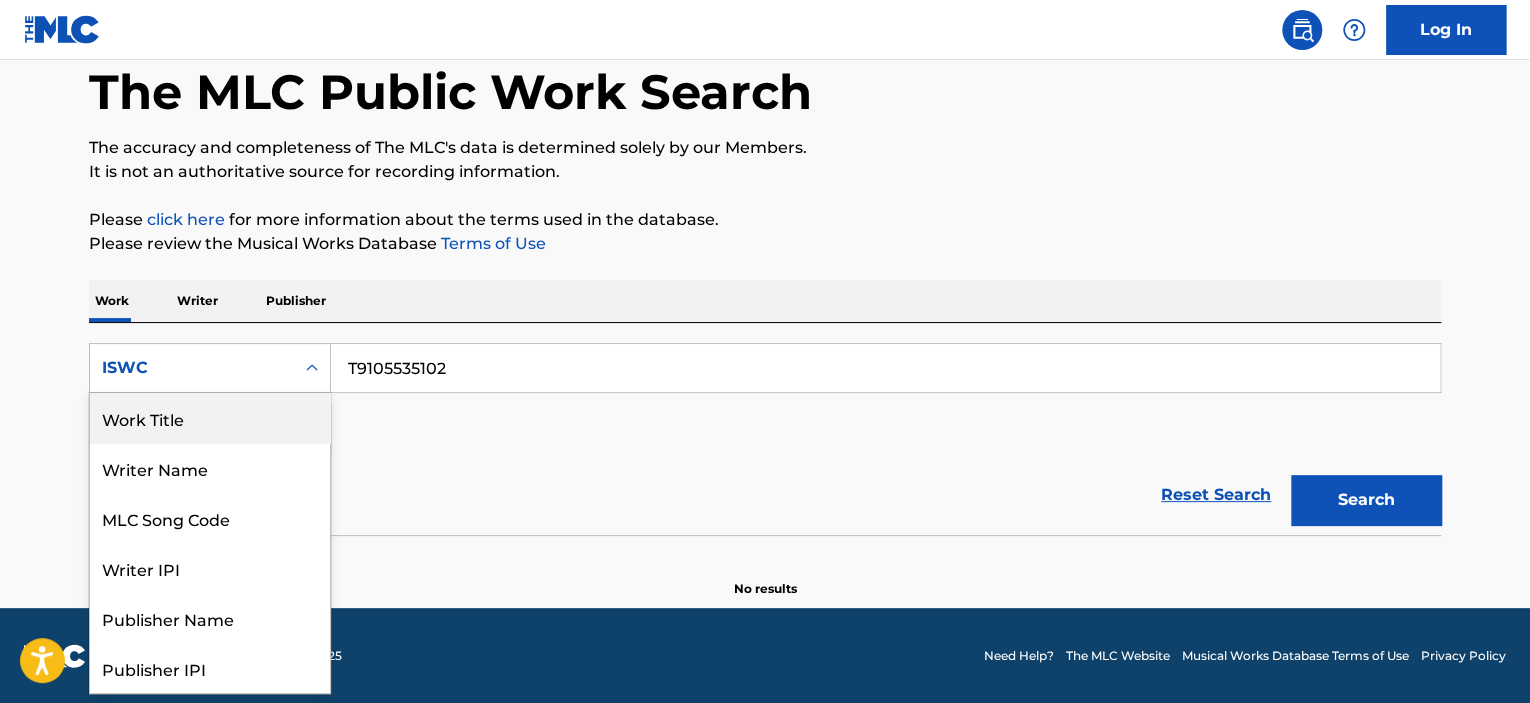 drag, startPoint x: 210, startPoint y: 428, endPoint x: 218, endPoint y: 418, distance: 12.806249 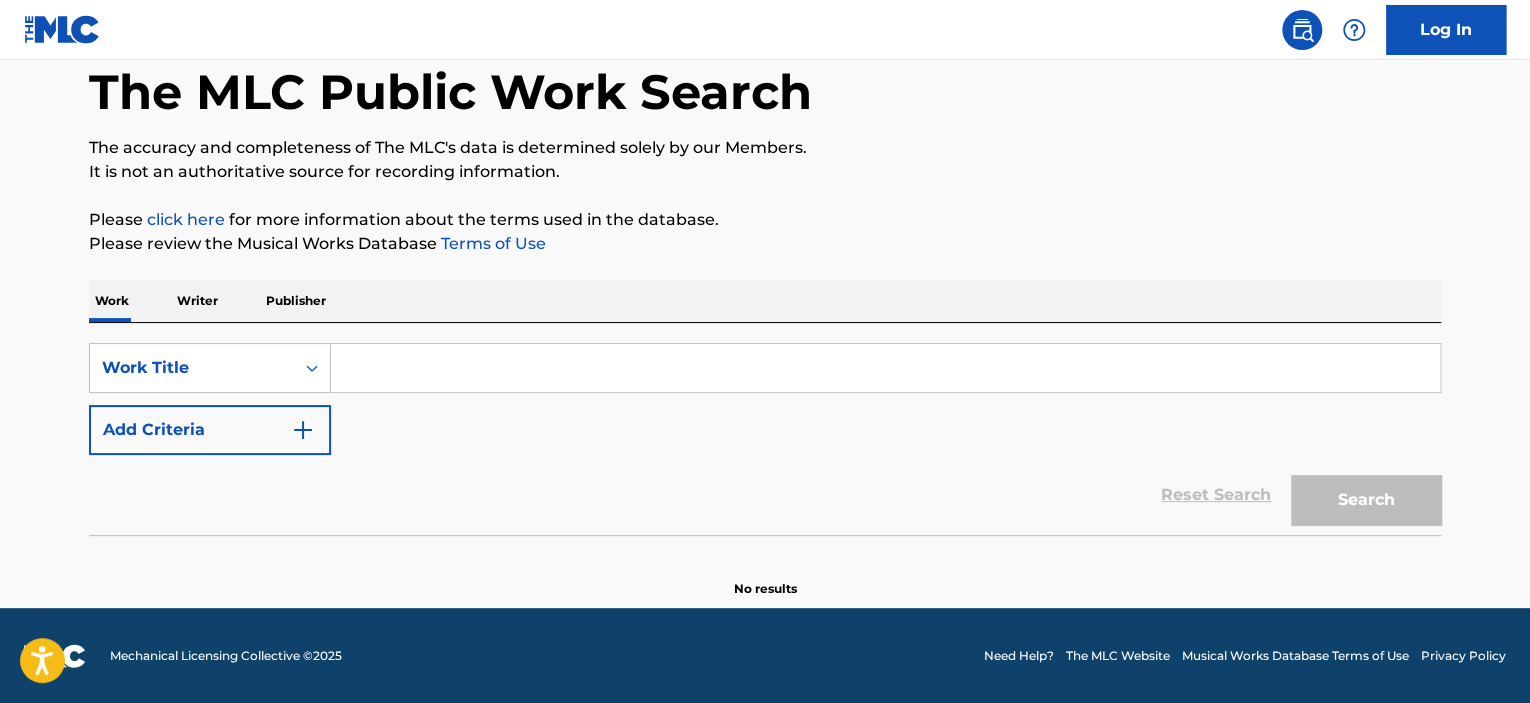 click at bounding box center [885, 368] 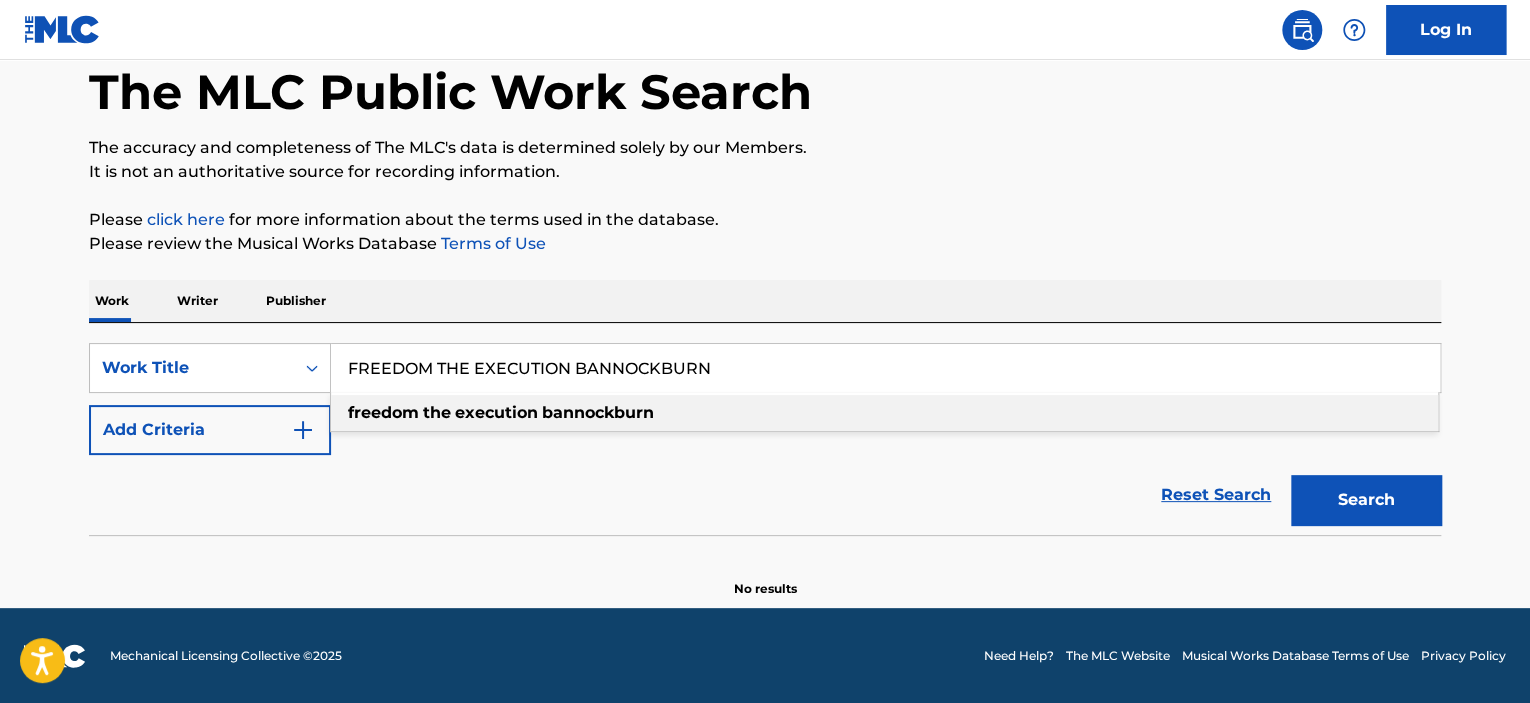 click on "execution" at bounding box center (496, 412) 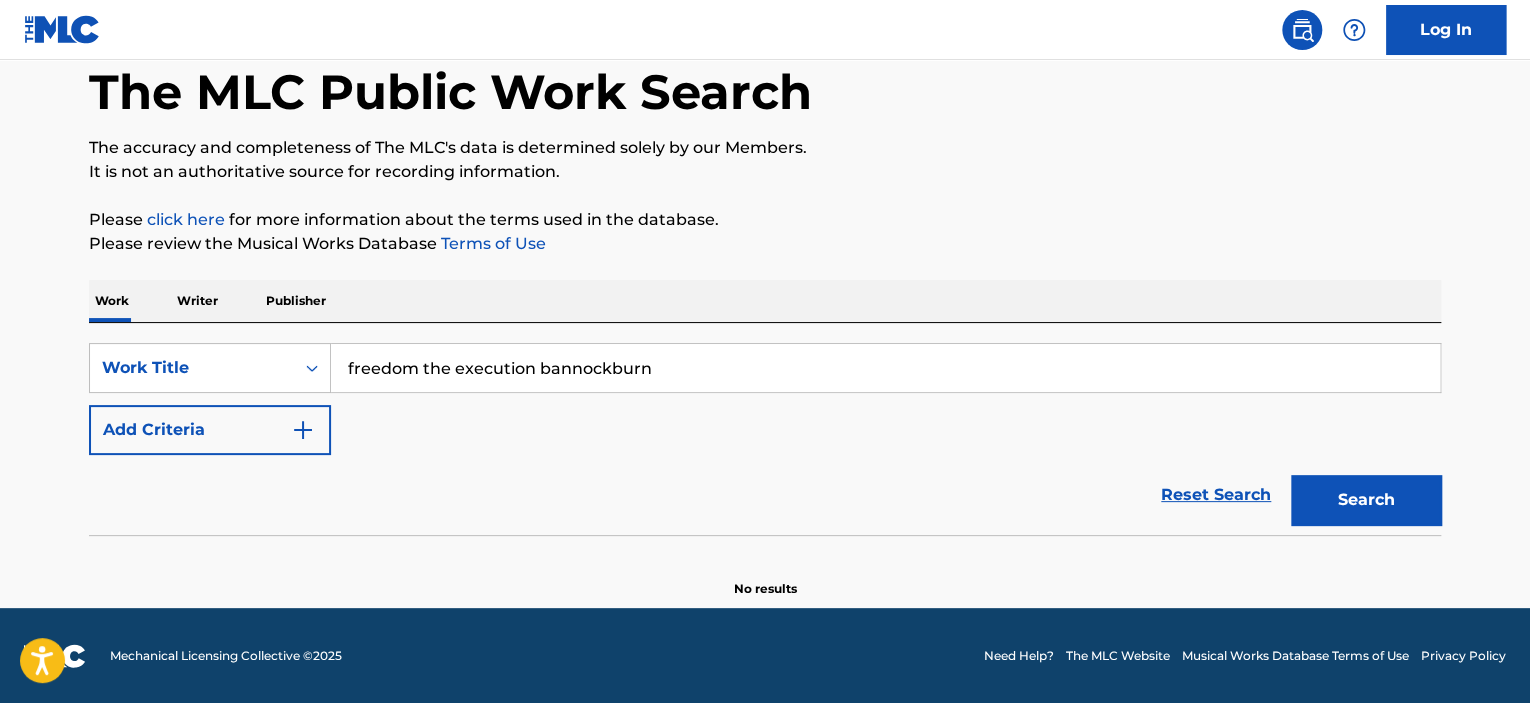 click on "Search" at bounding box center [1366, 500] 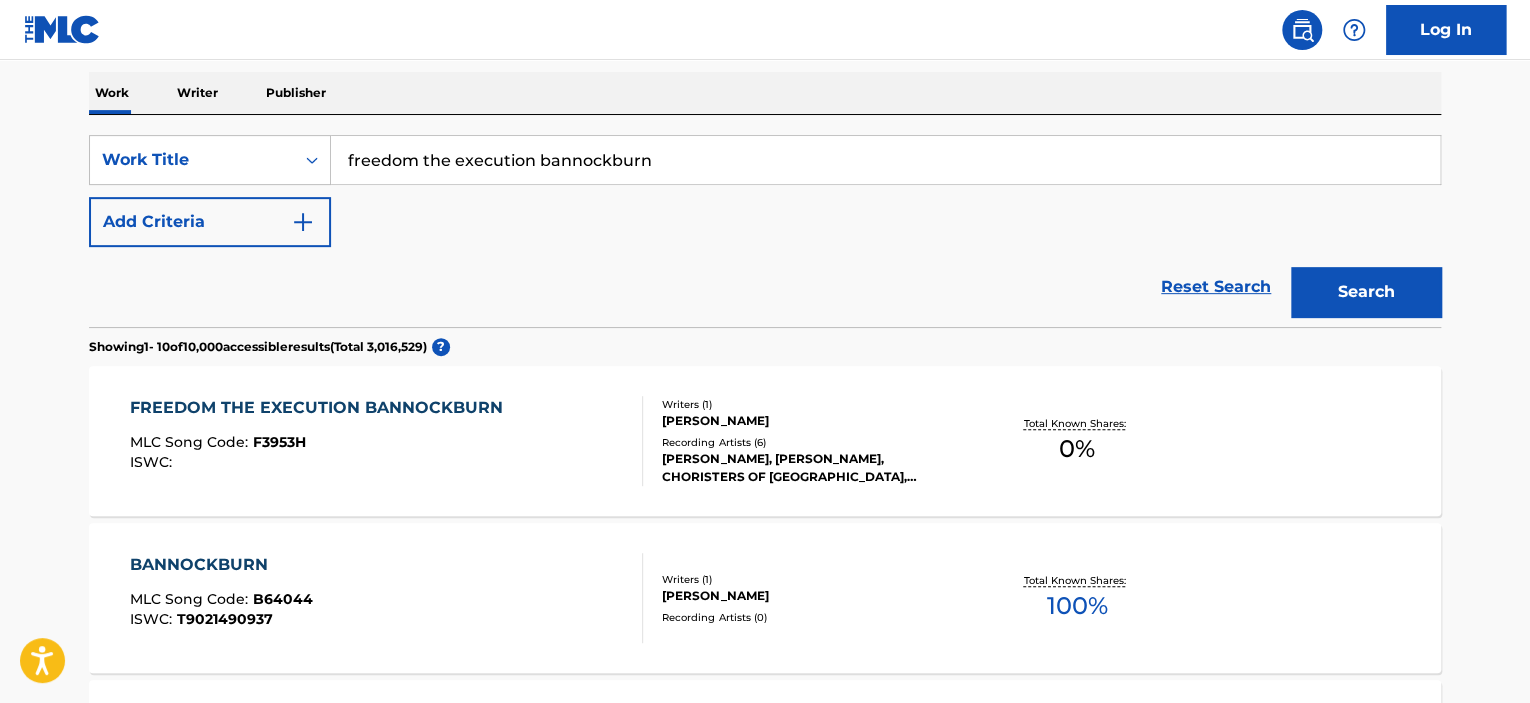 scroll, scrollTop: 402, scrollLeft: 0, axis: vertical 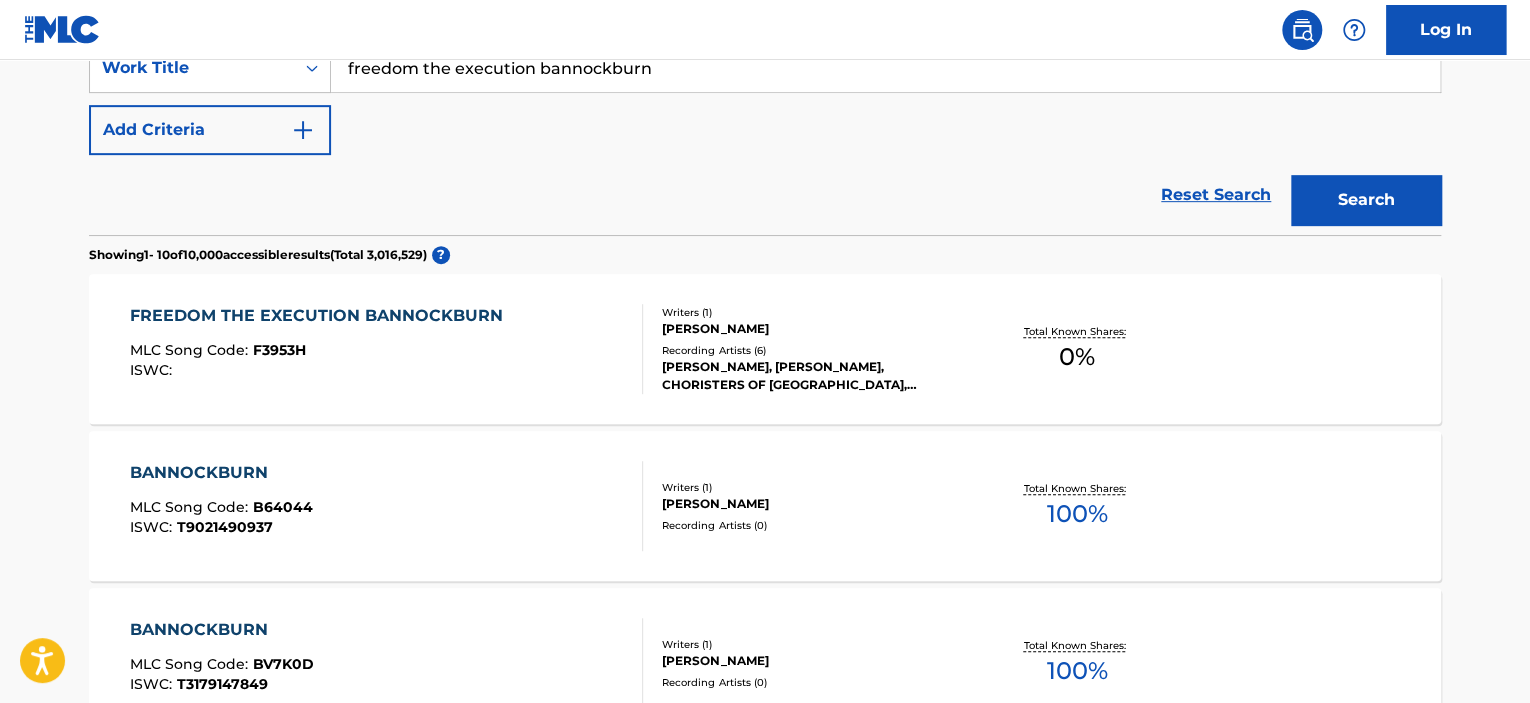 click on "FREEDOM THE EXECUTION BANNOCKBURN MLC Song Code : F3953H ISWC :" at bounding box center (387, 349) 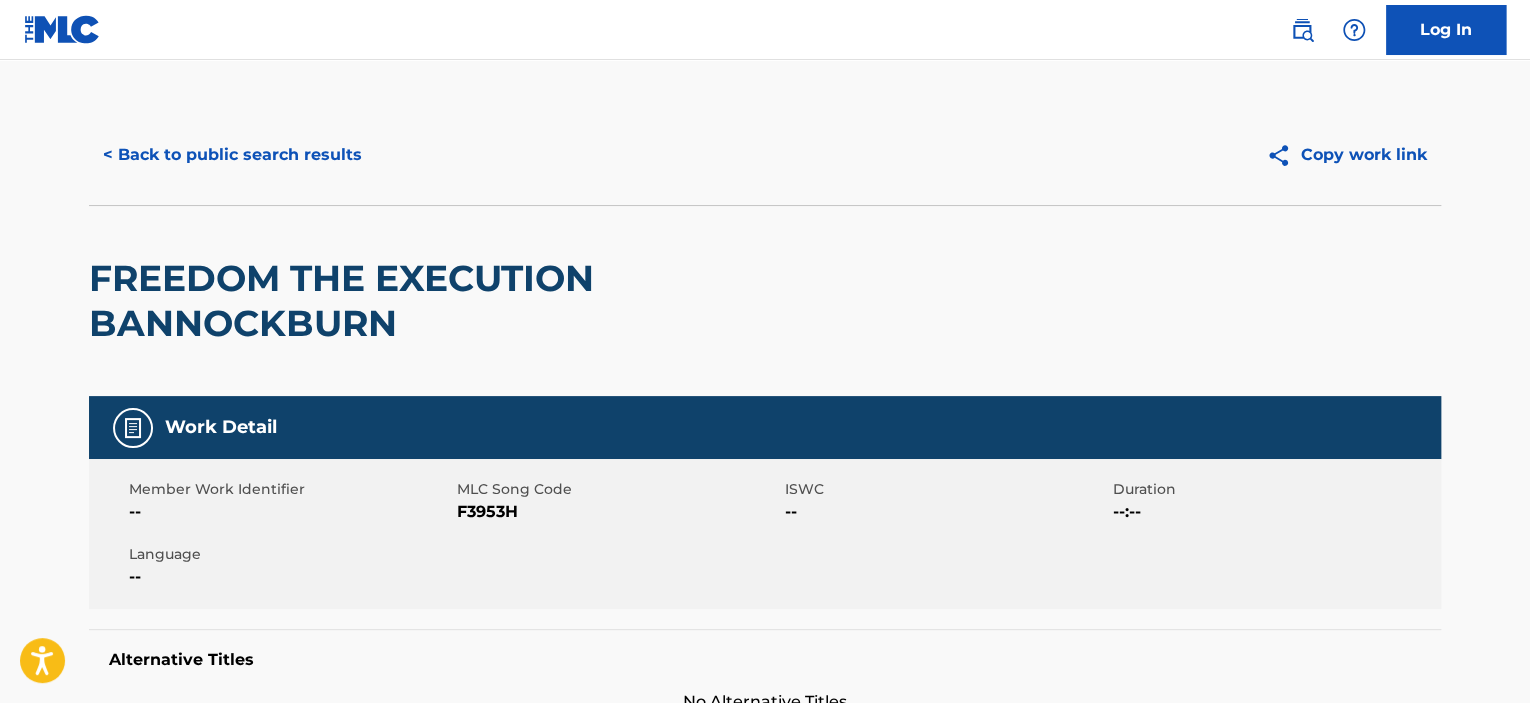 scroll, scrollTop: 0, scrollLeft: 0, axis: both 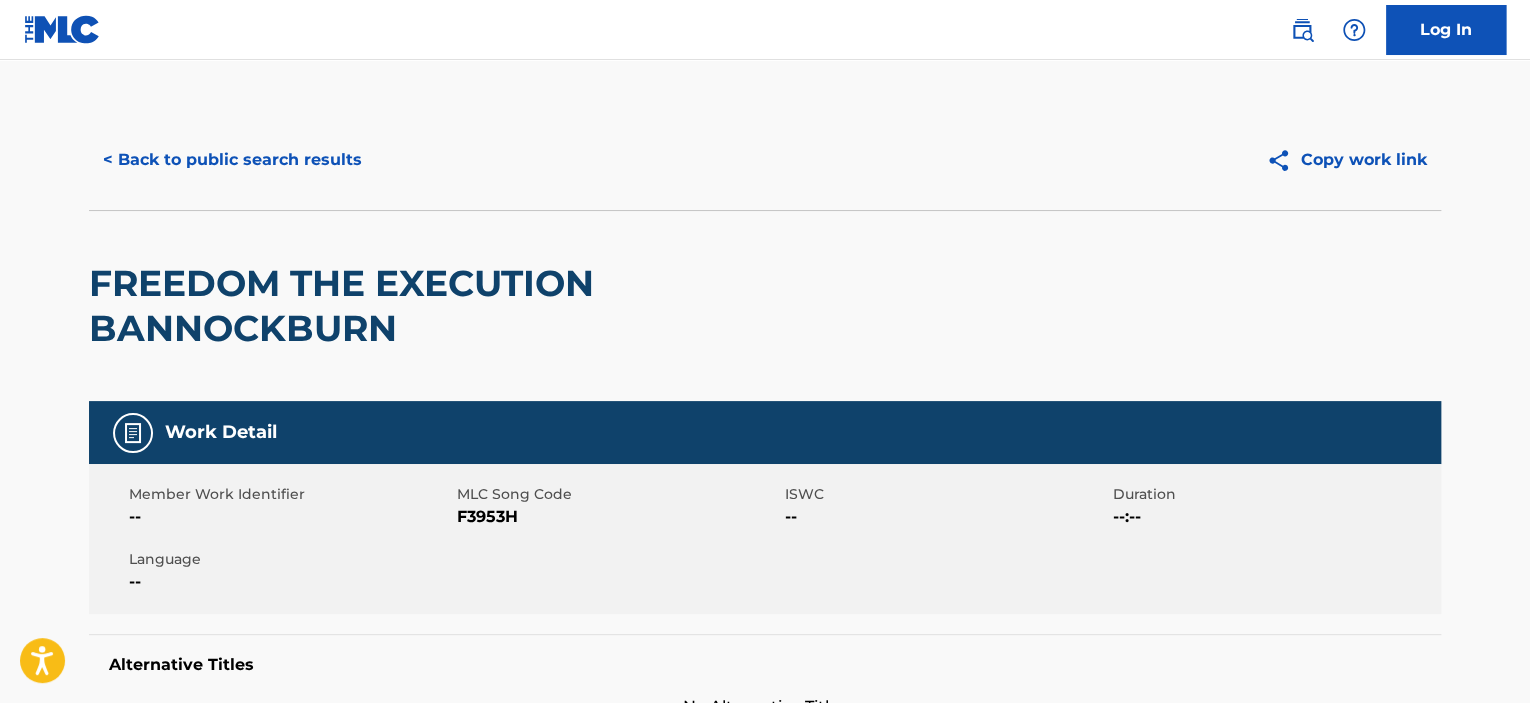 click on "< Back to public search results" at bounding box center [232, 160] 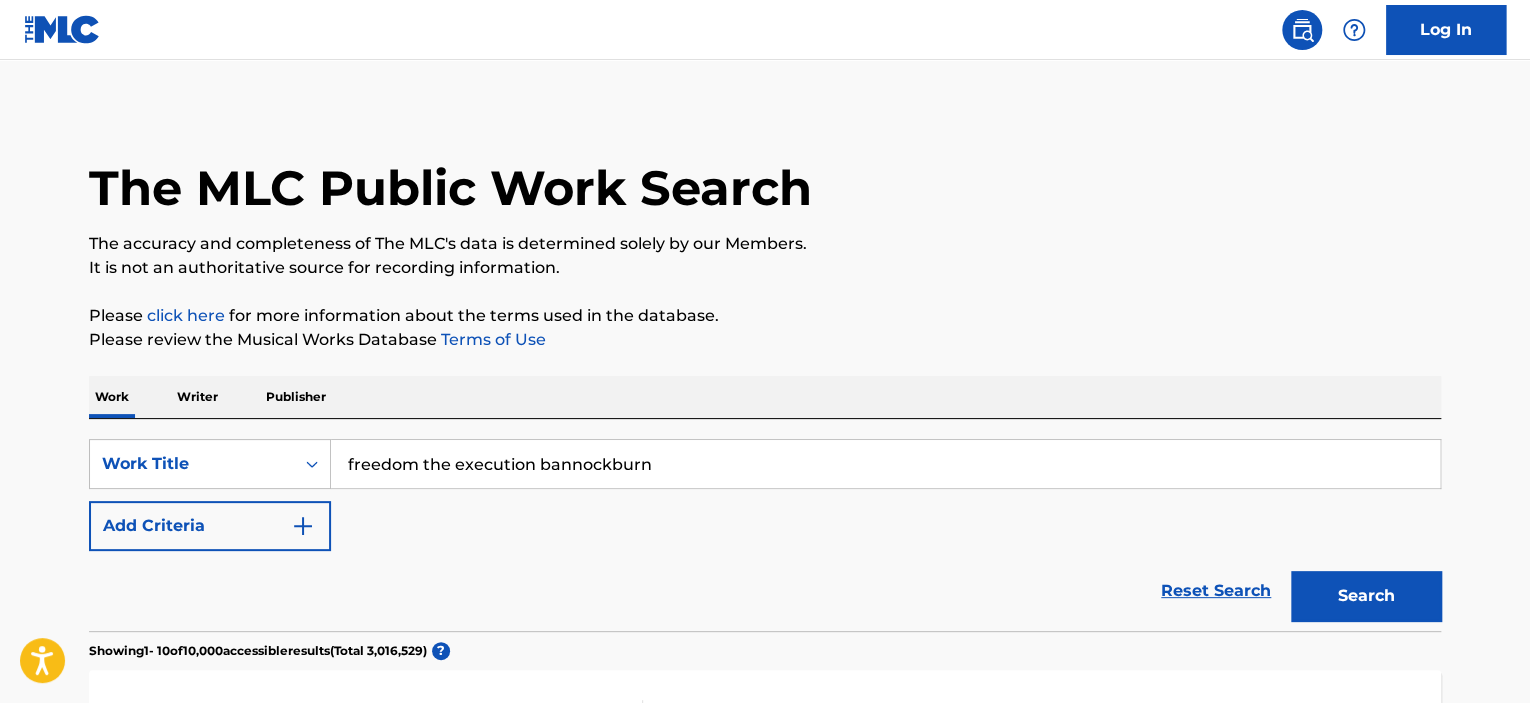 scroll, scrollTop: 2, scrollLeft: 0, axis: vertical 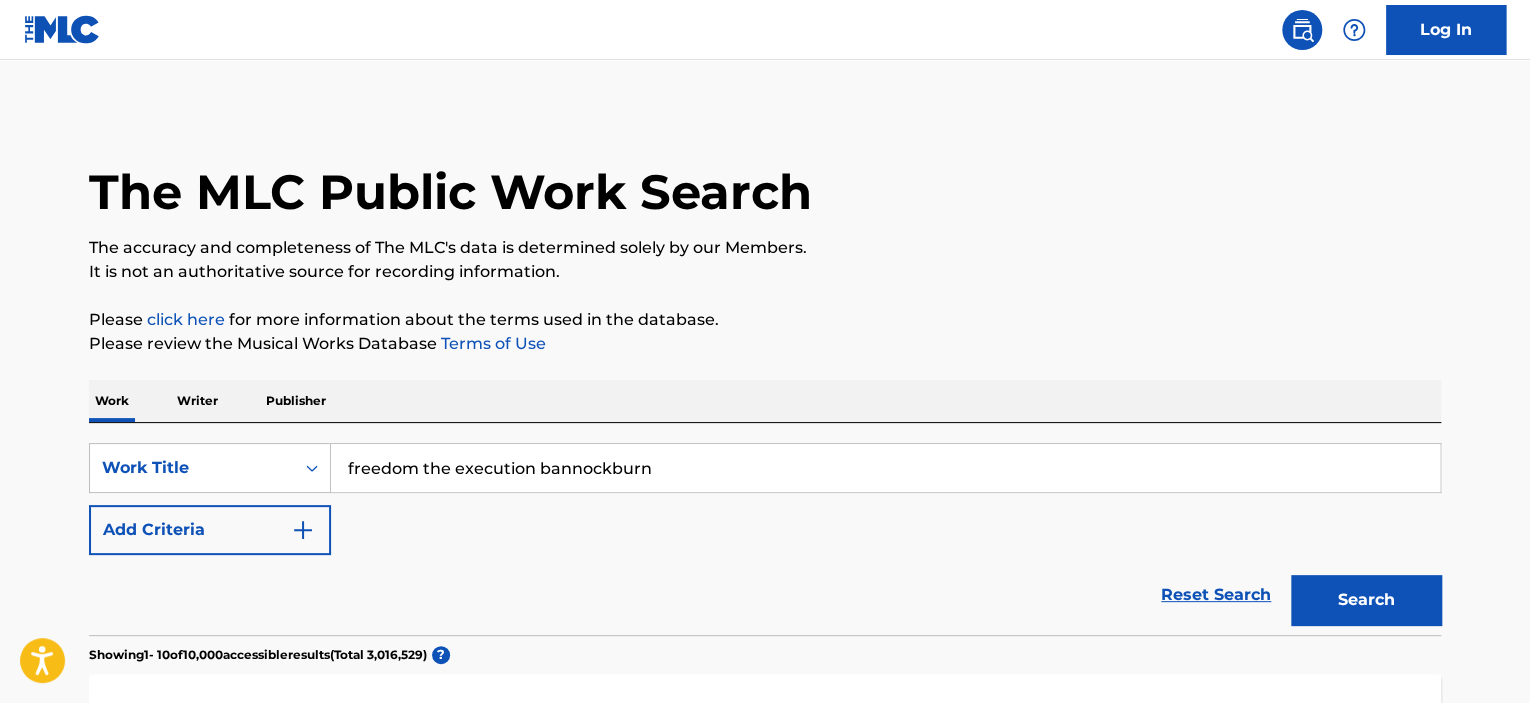 click on "freedom the execution bannockburn" at bounding box center [885, 468] 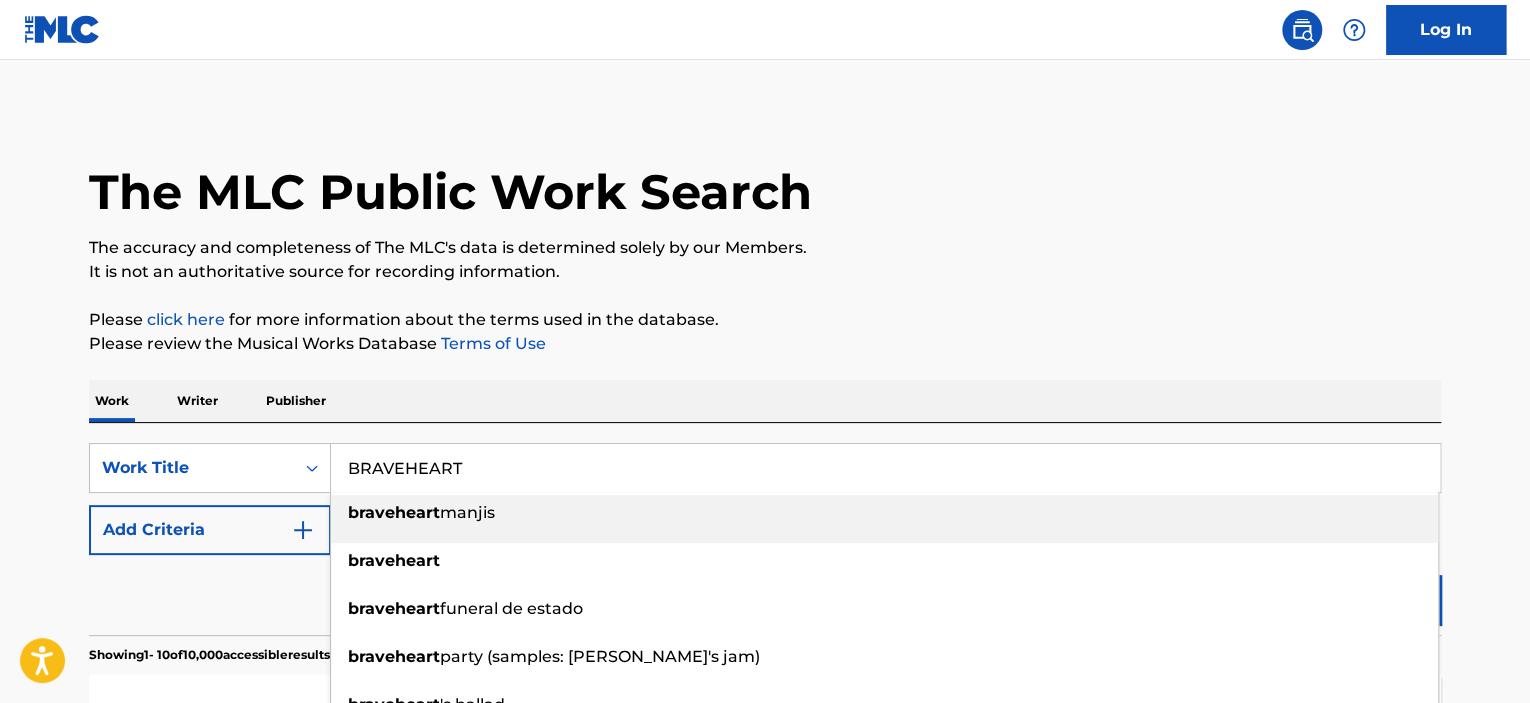 type on "BRAVEHEART" 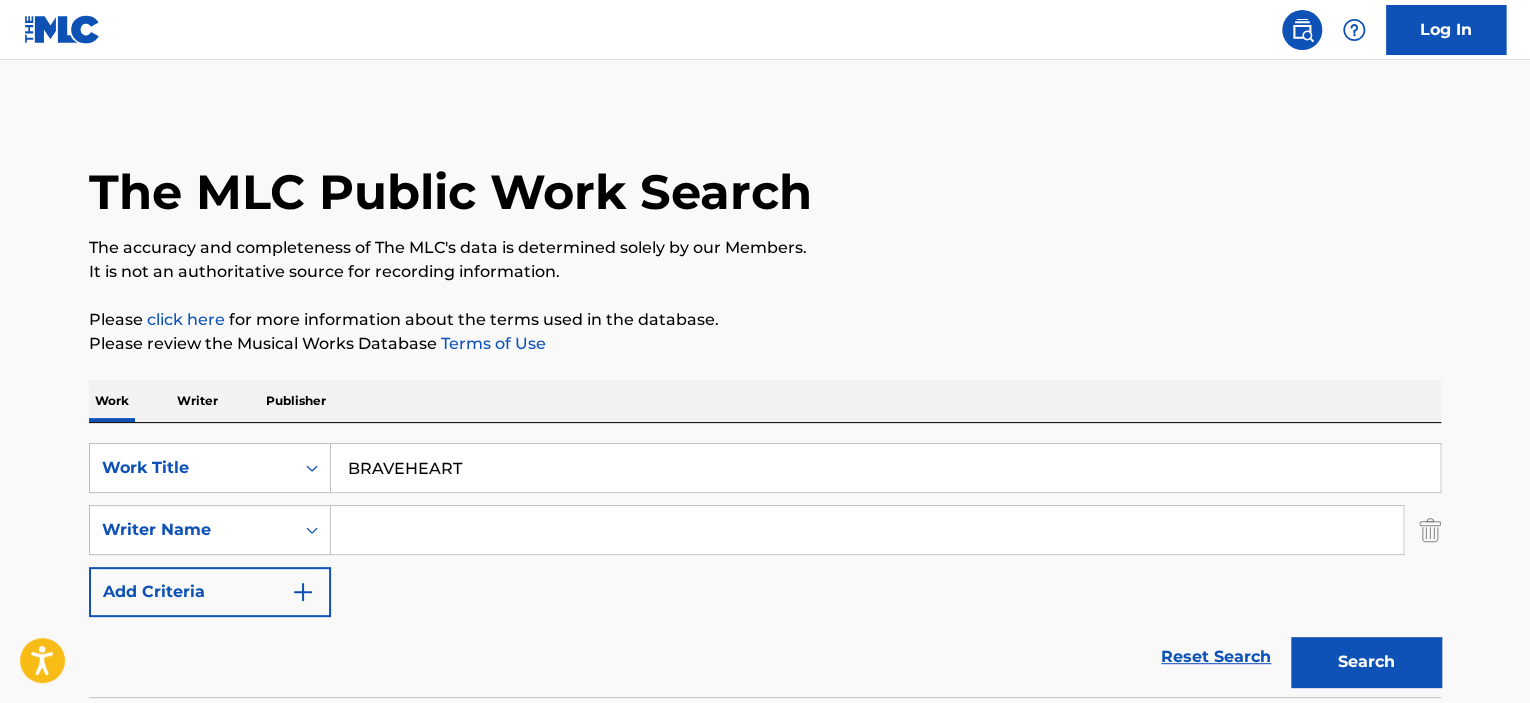 click at bounding box center [867, 530] 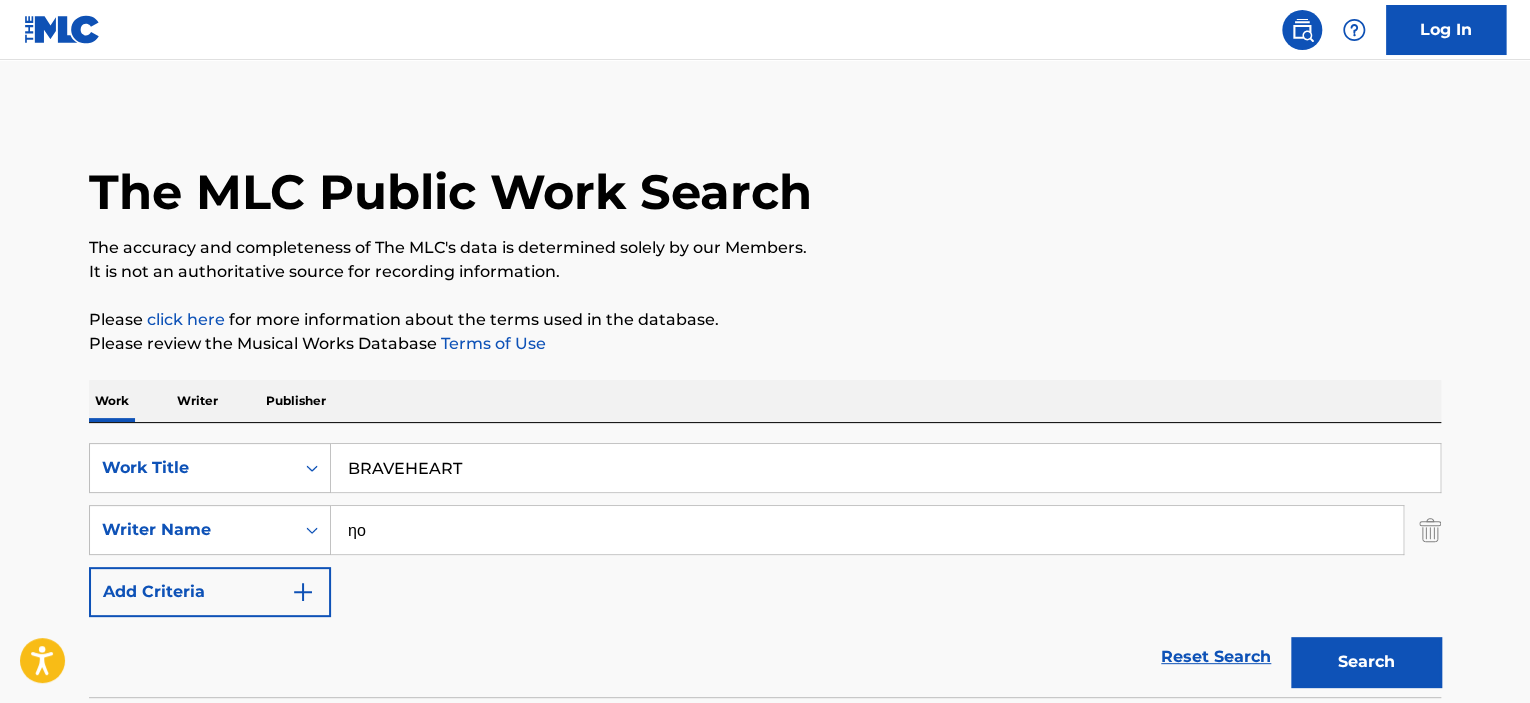 type on "η" 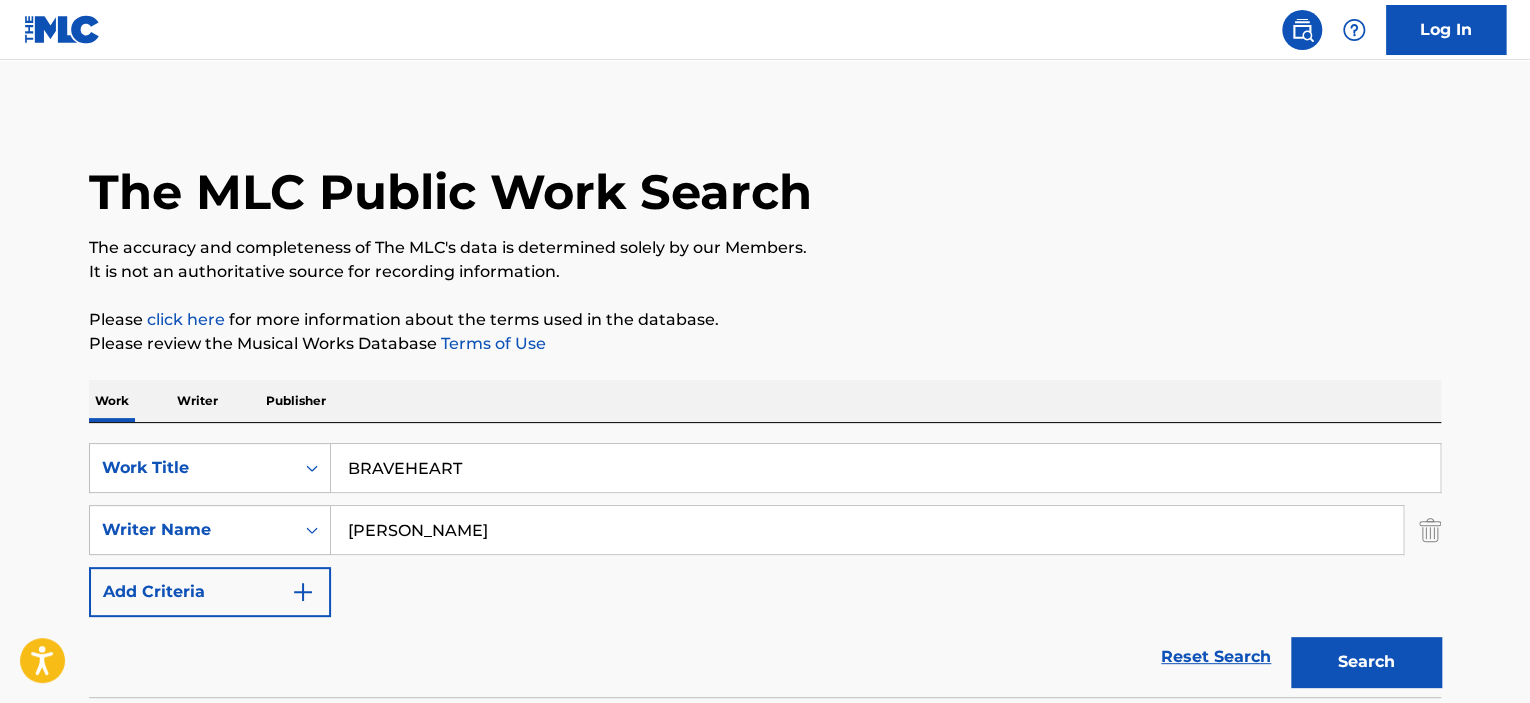 type on "[PERSON_NAME]" 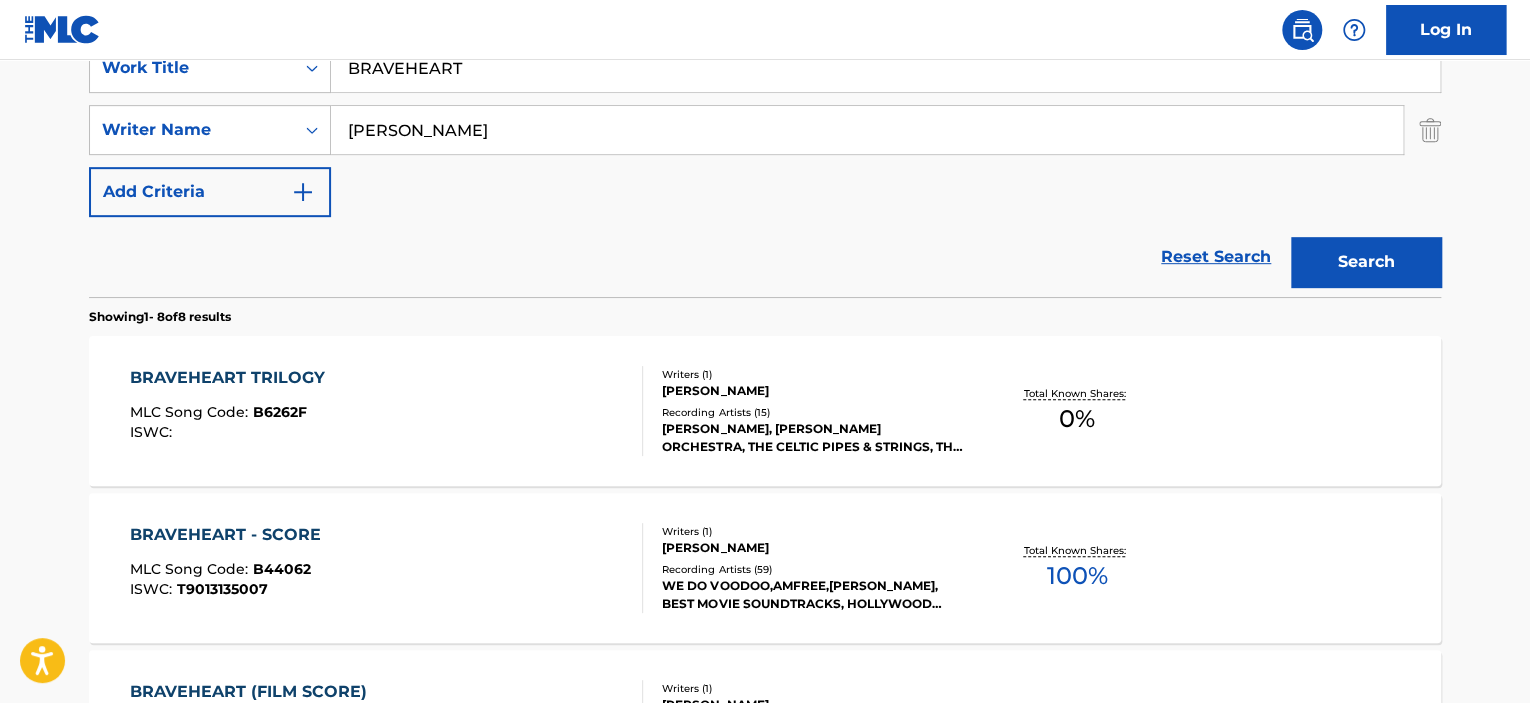 scroll, scrollTop: 602, scrollLeft: 0, axis: vertical 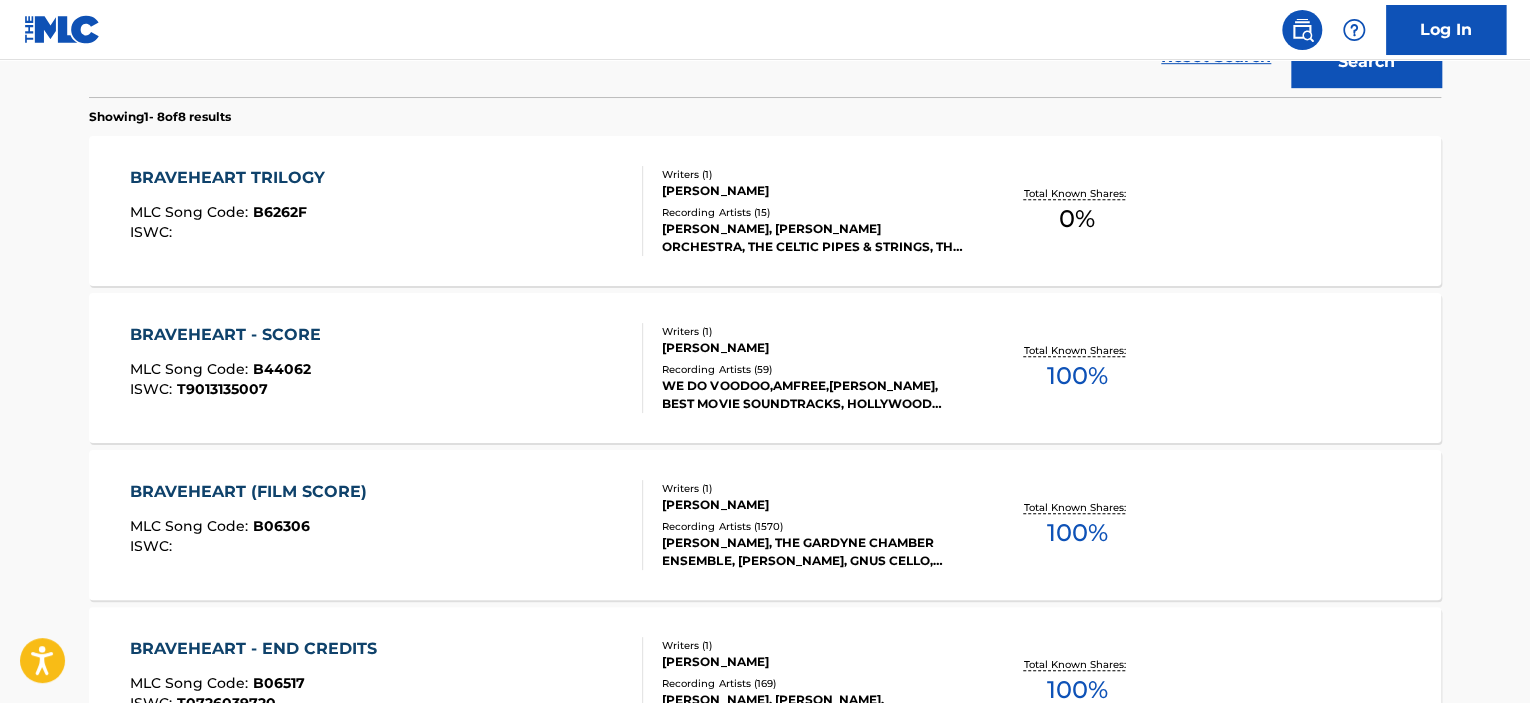 click on "BRAVEHEART - SCORE MLC Song Code : B44062 ISWC : T9013135007" at bounding box center (387, 368) 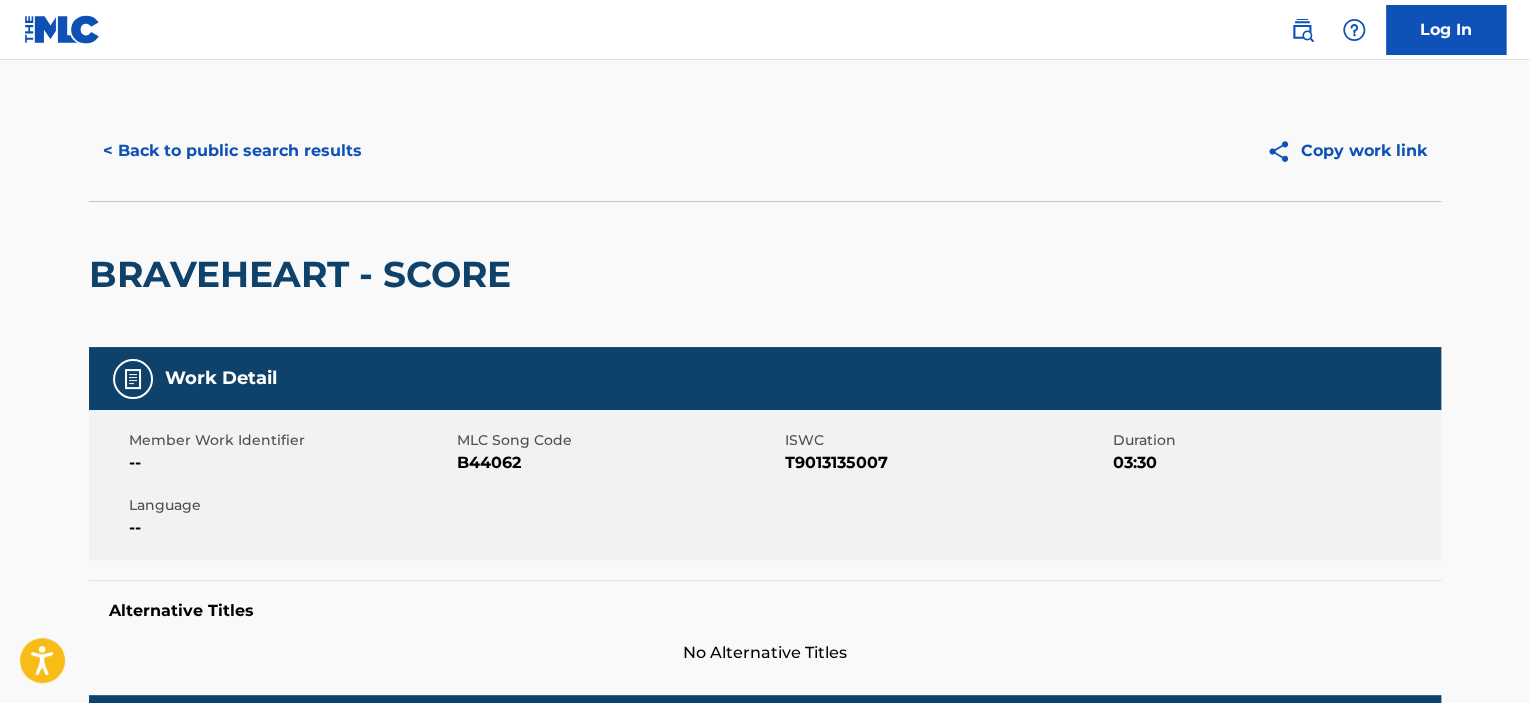 scroll, scrollTop: 0, scrollLeft: 0, axis: both 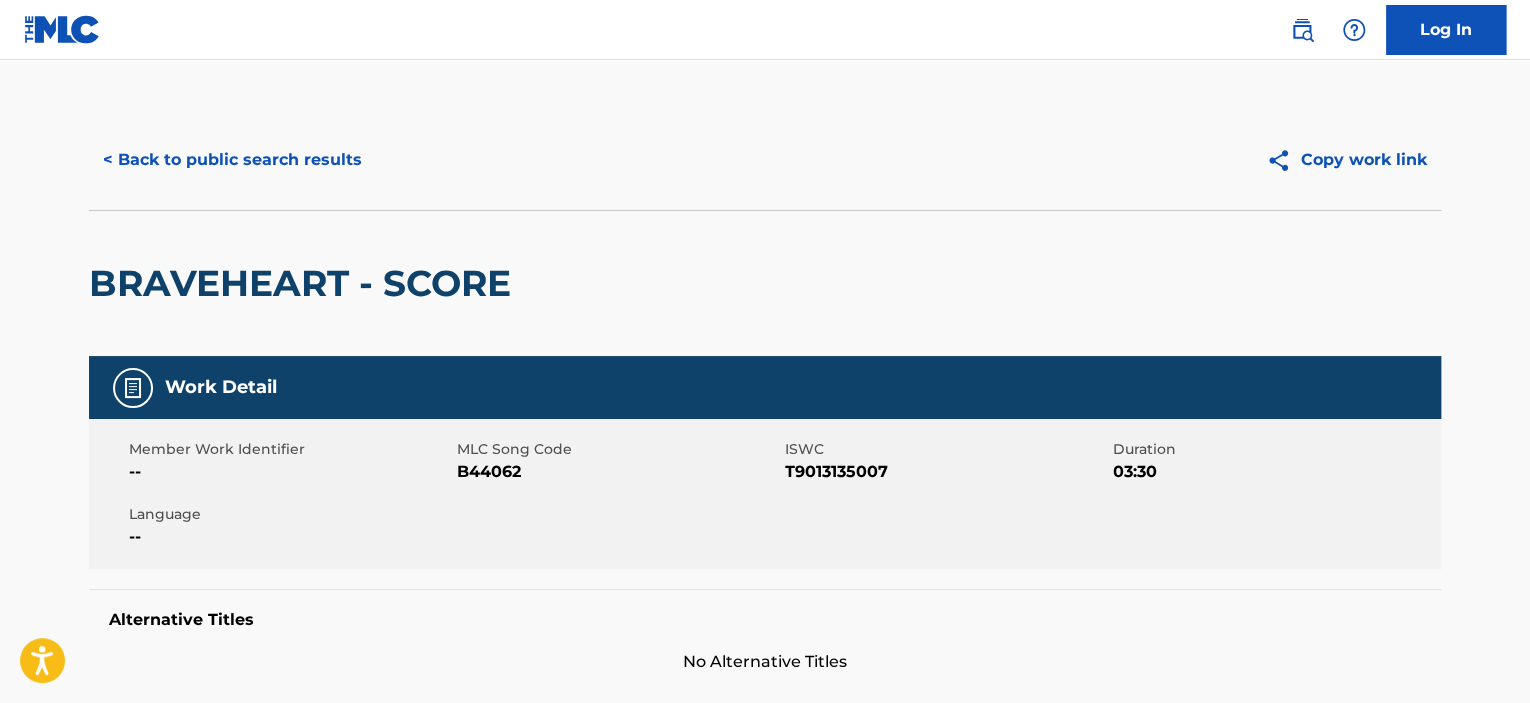 click on "< Back to public search results" at bounding box center (232, 160) 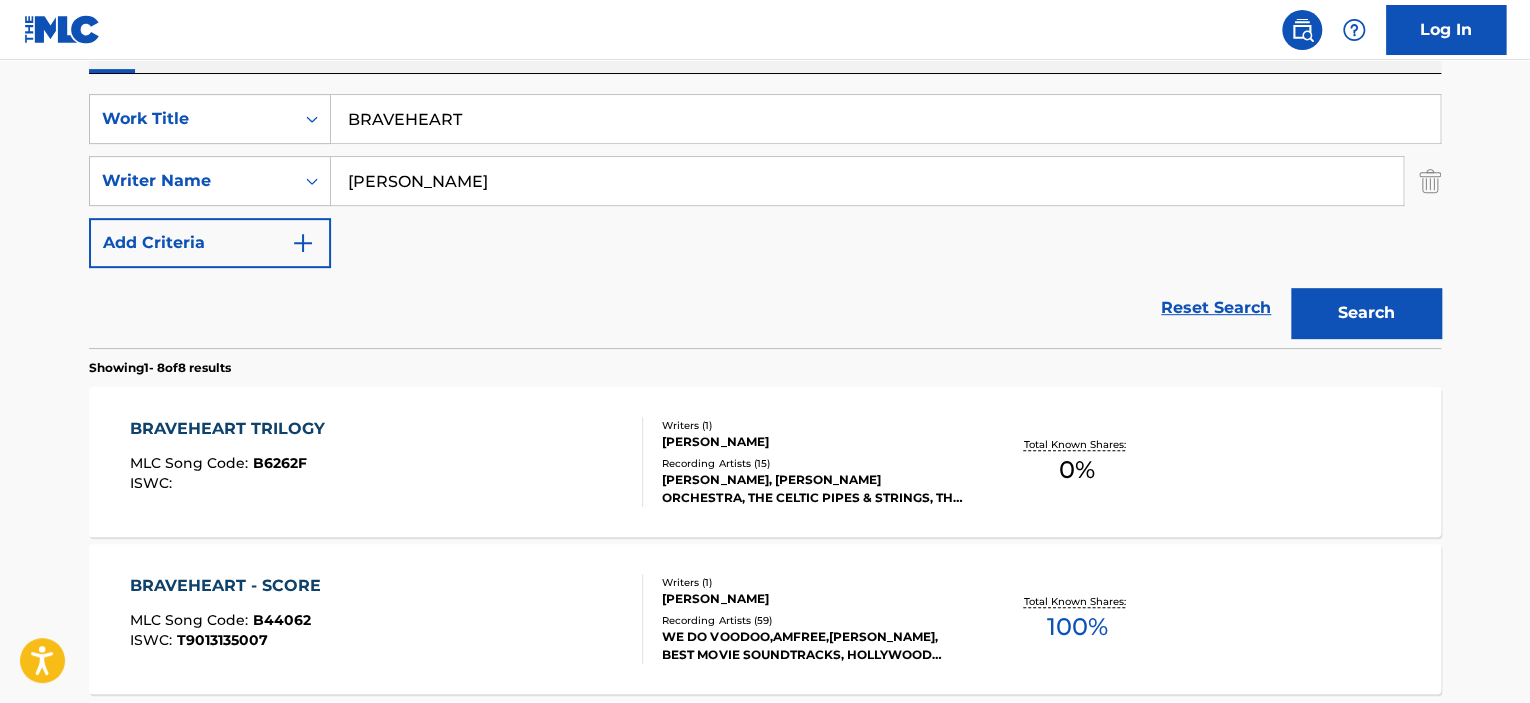 scroll, scrollTop: 316, scrollLeft: 0, axis: vertical 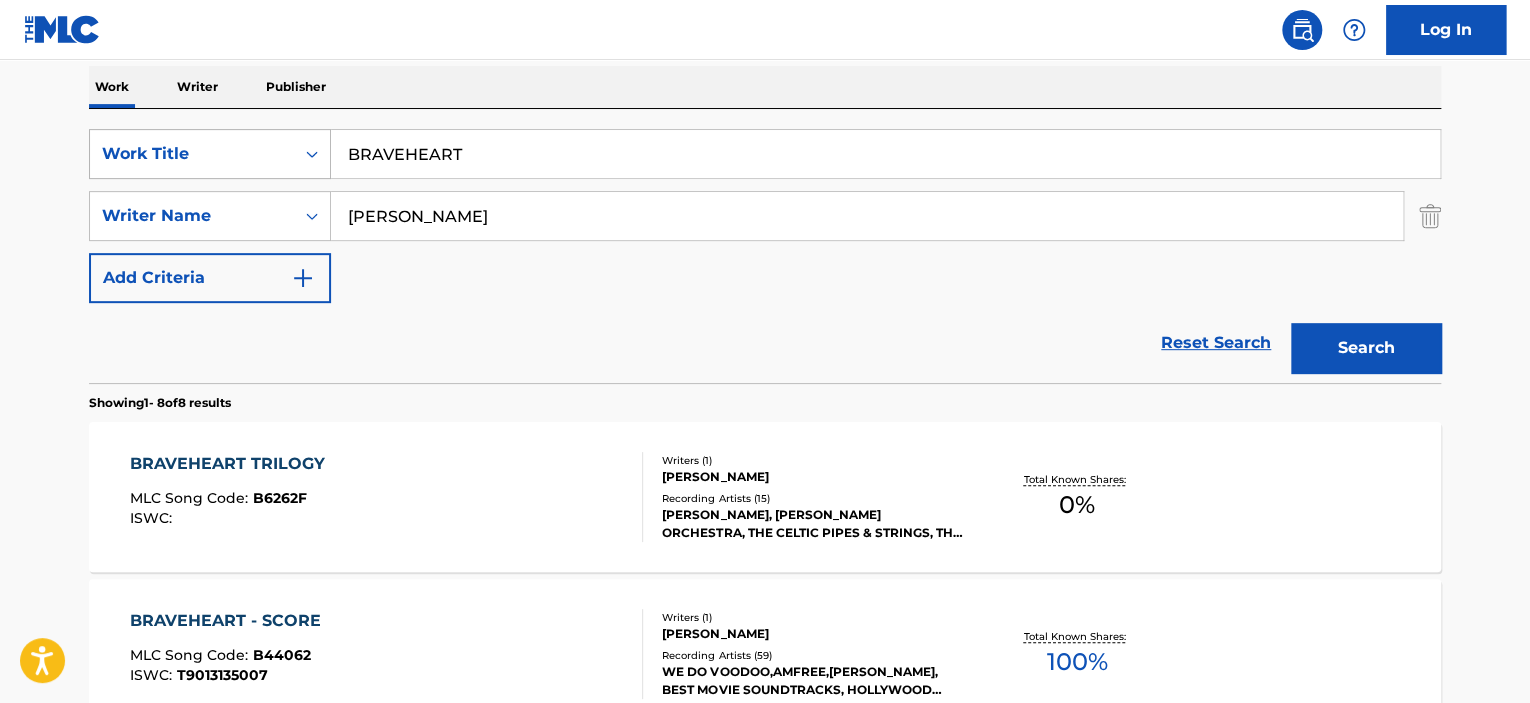 drag, startPoint x: 505, startPoint y: 153, endPoint x: 240, endPoint y: 163, distance: 265.1886 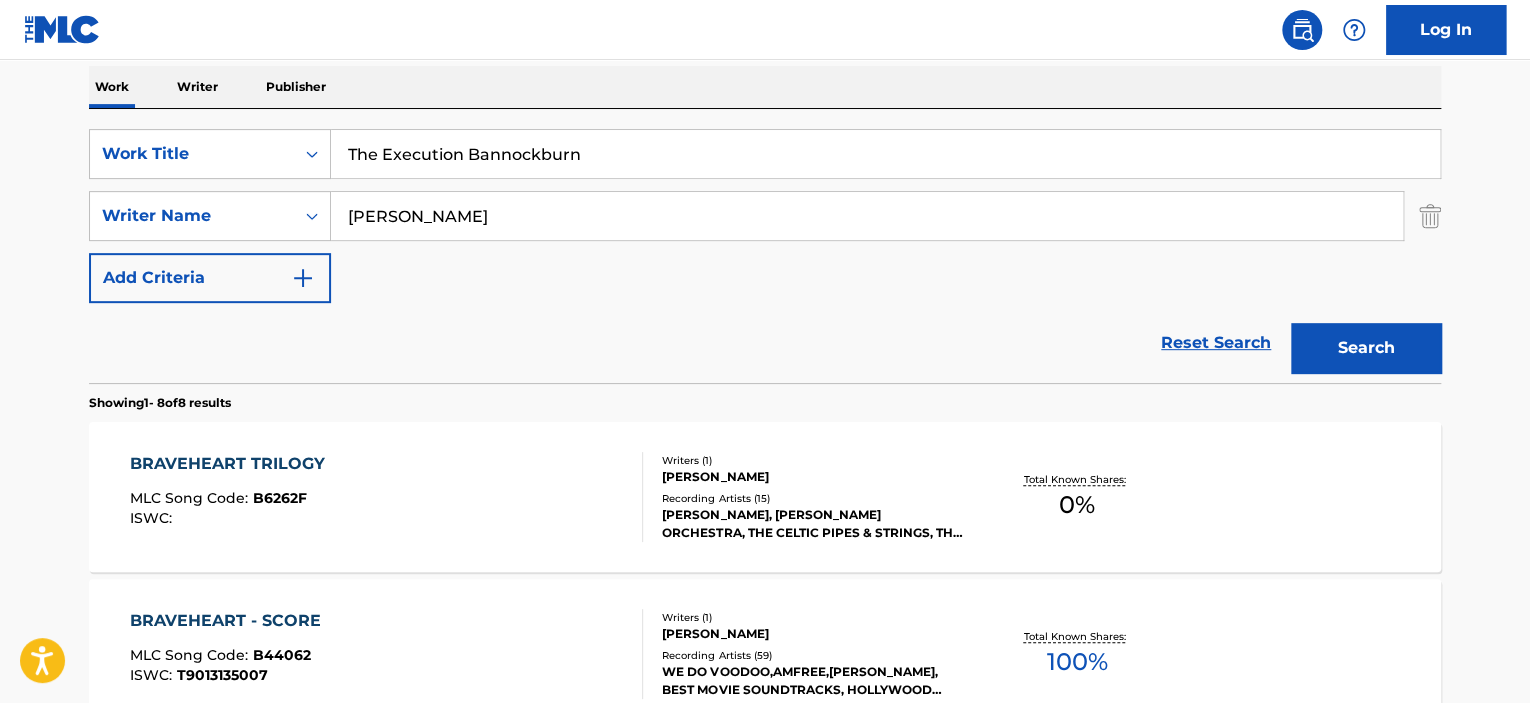 click on "Search" at bounding box center (1366, 348) 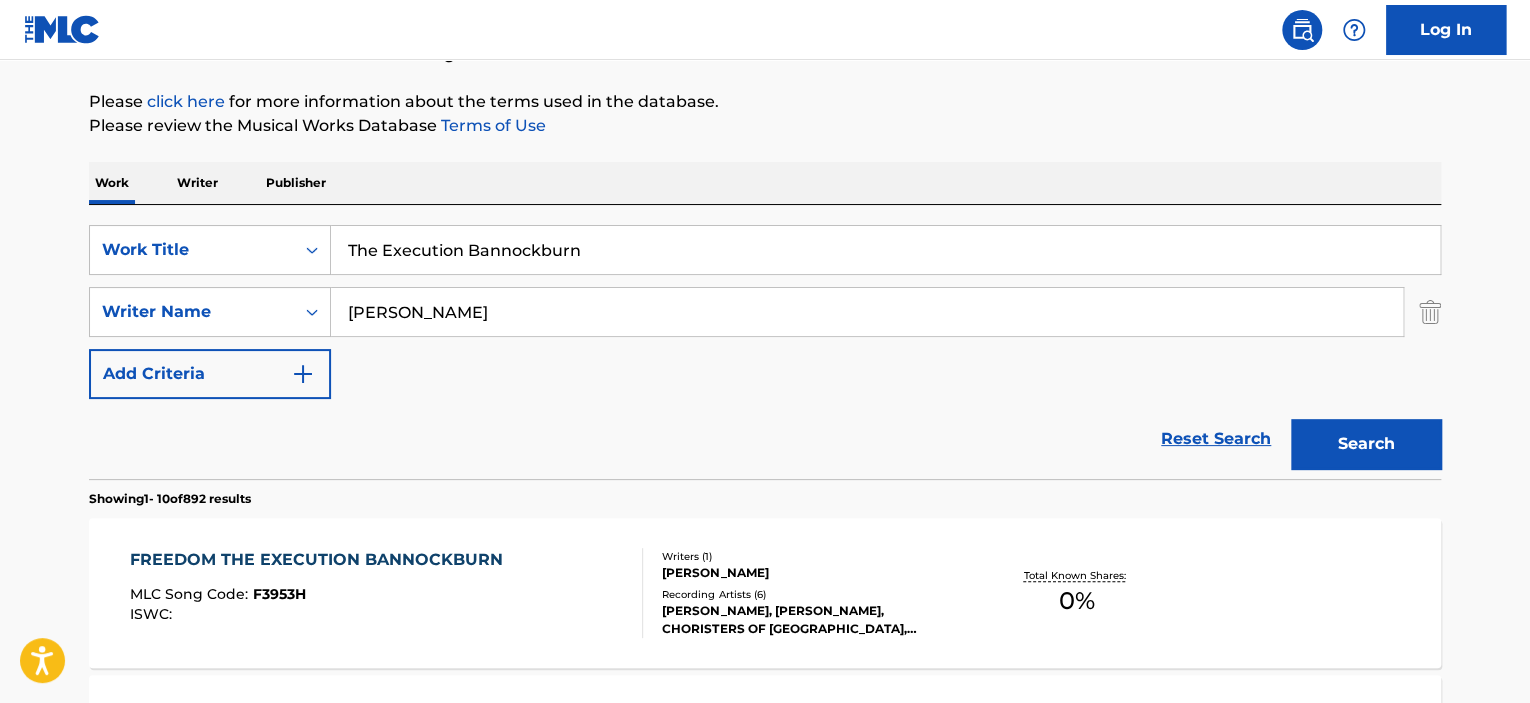 scroll, scrollTop: 216, scrollLeft: 0, axis: vertical 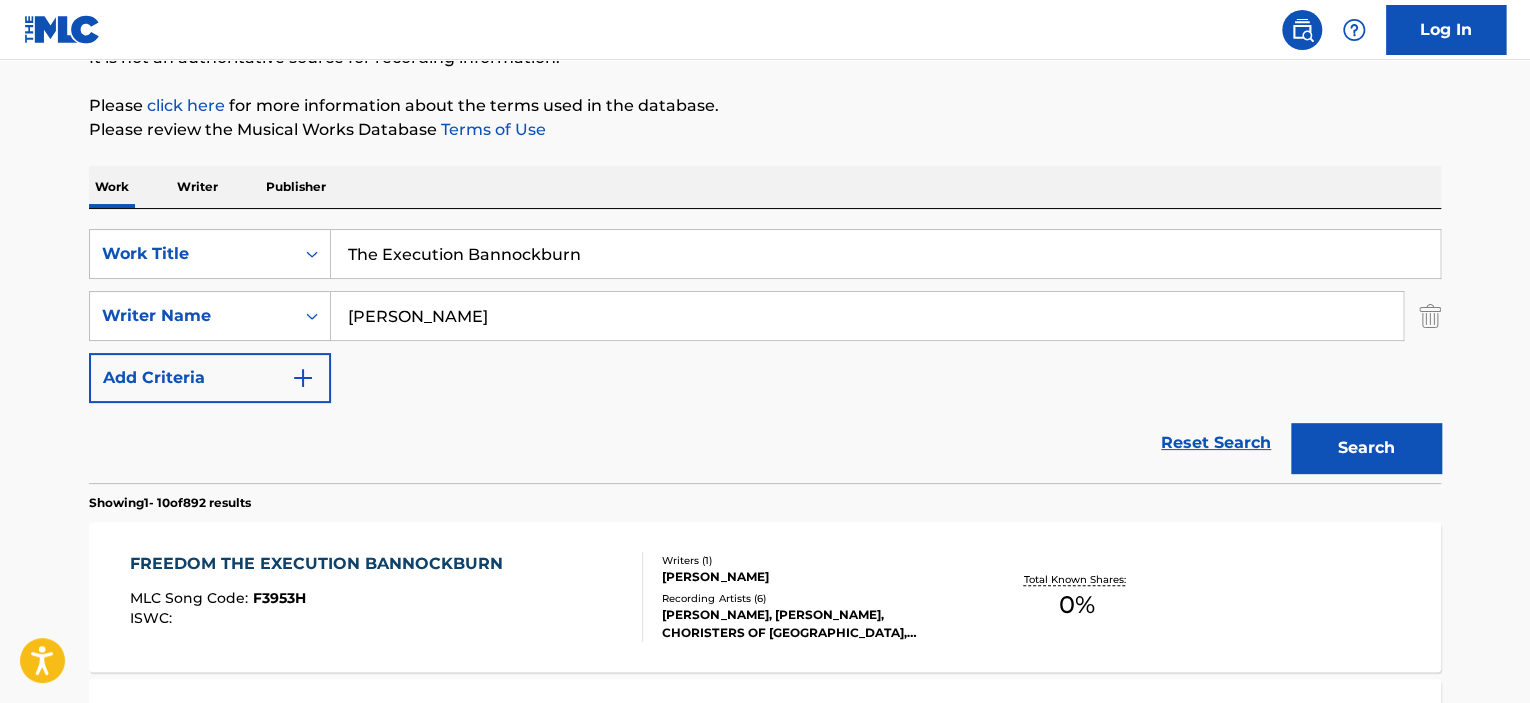 drag, startPoint x: 532, startPoint y: 255, endPoint x: 770, endPoint y: 261, distance: 238.07562 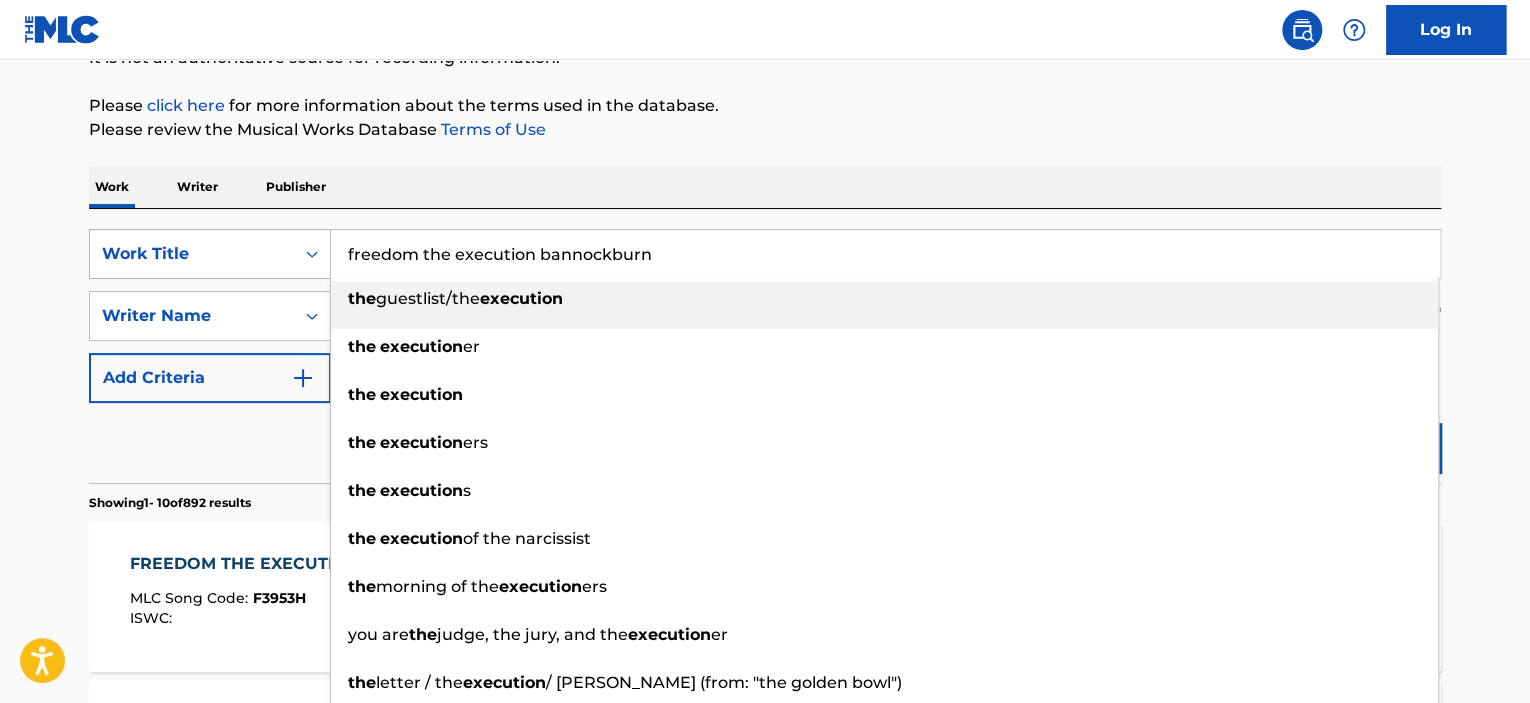 drag, startPoint x: 418, startPoint y: 252, endPoint x: 261, endPoint y: 251, distance: 157.00319 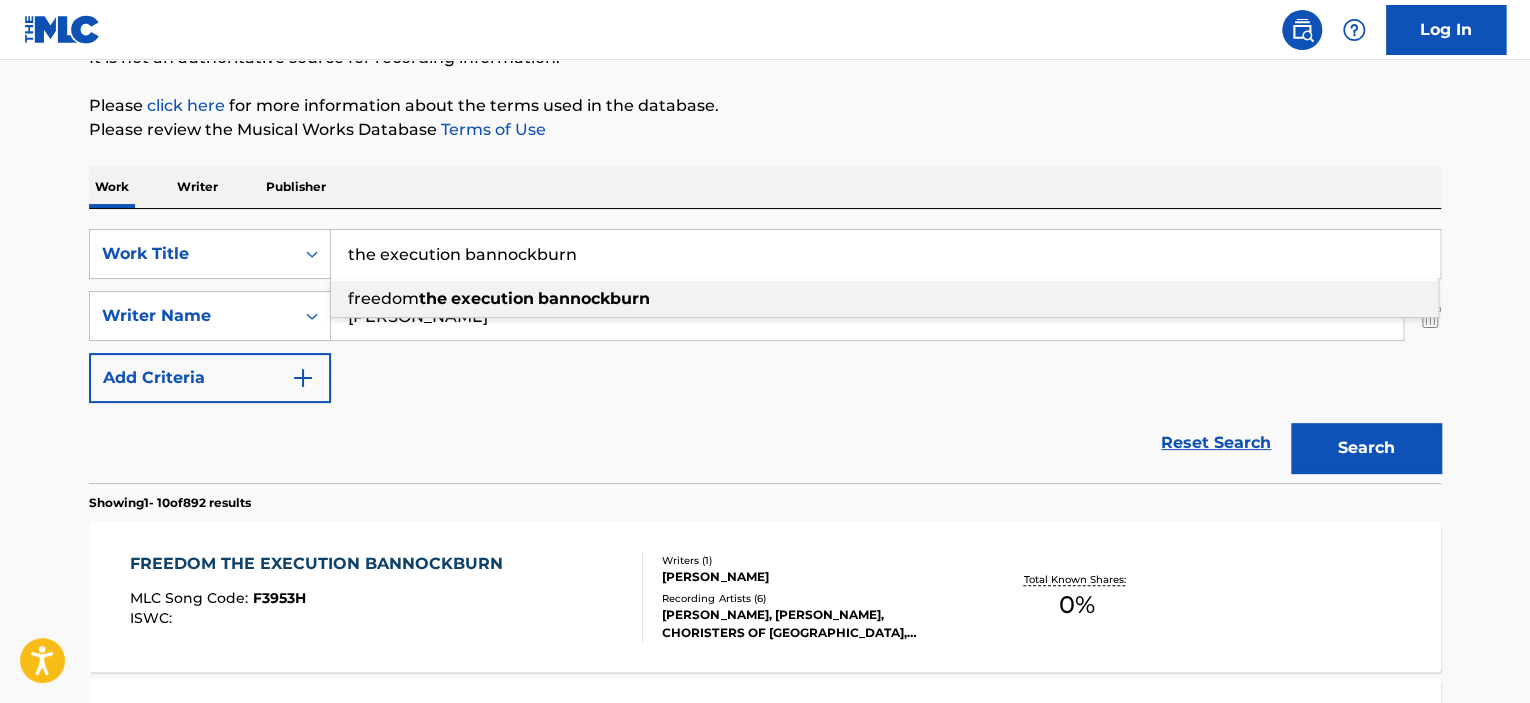 drag, startPoint x: 500, startPoint y: 253, endPoint x: 769, endPoint y: 253, distance: 269 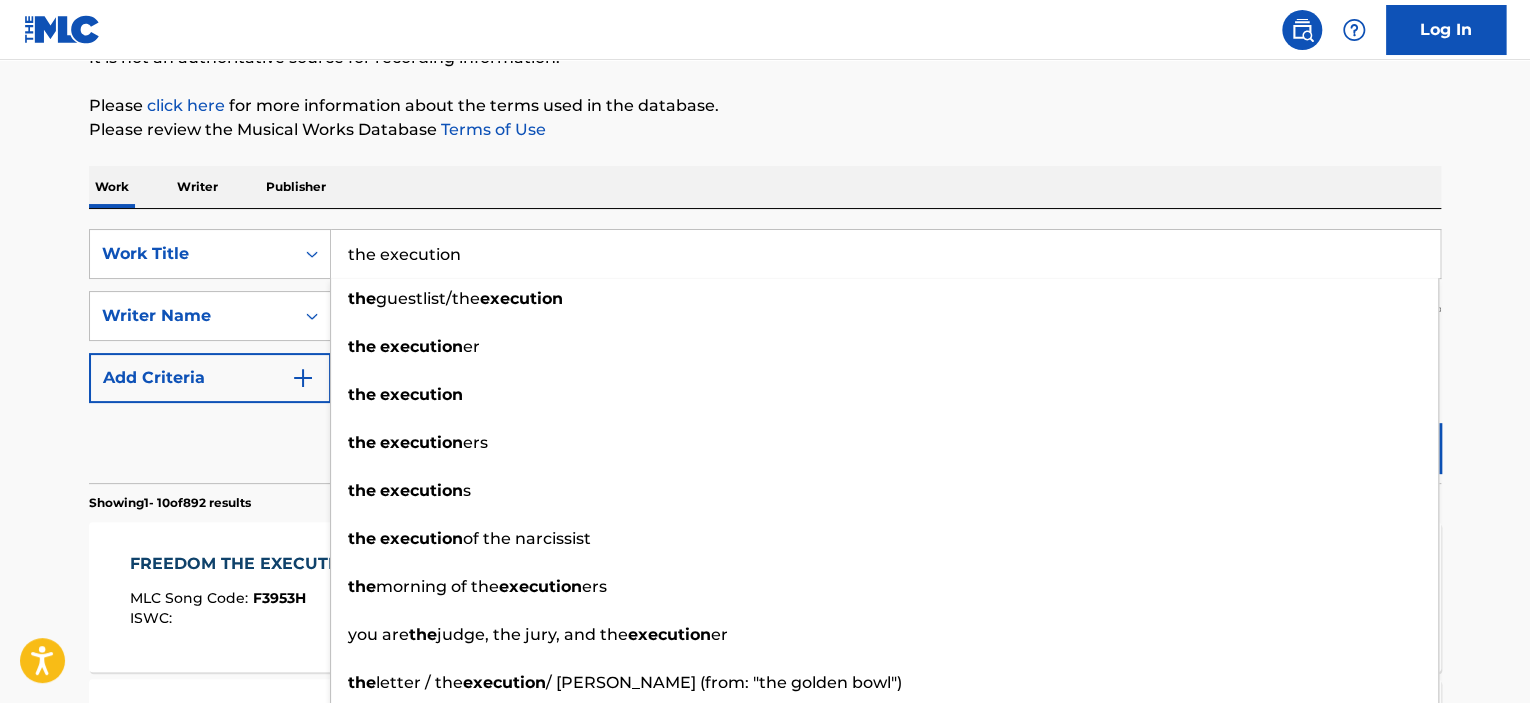 type on "the execution" 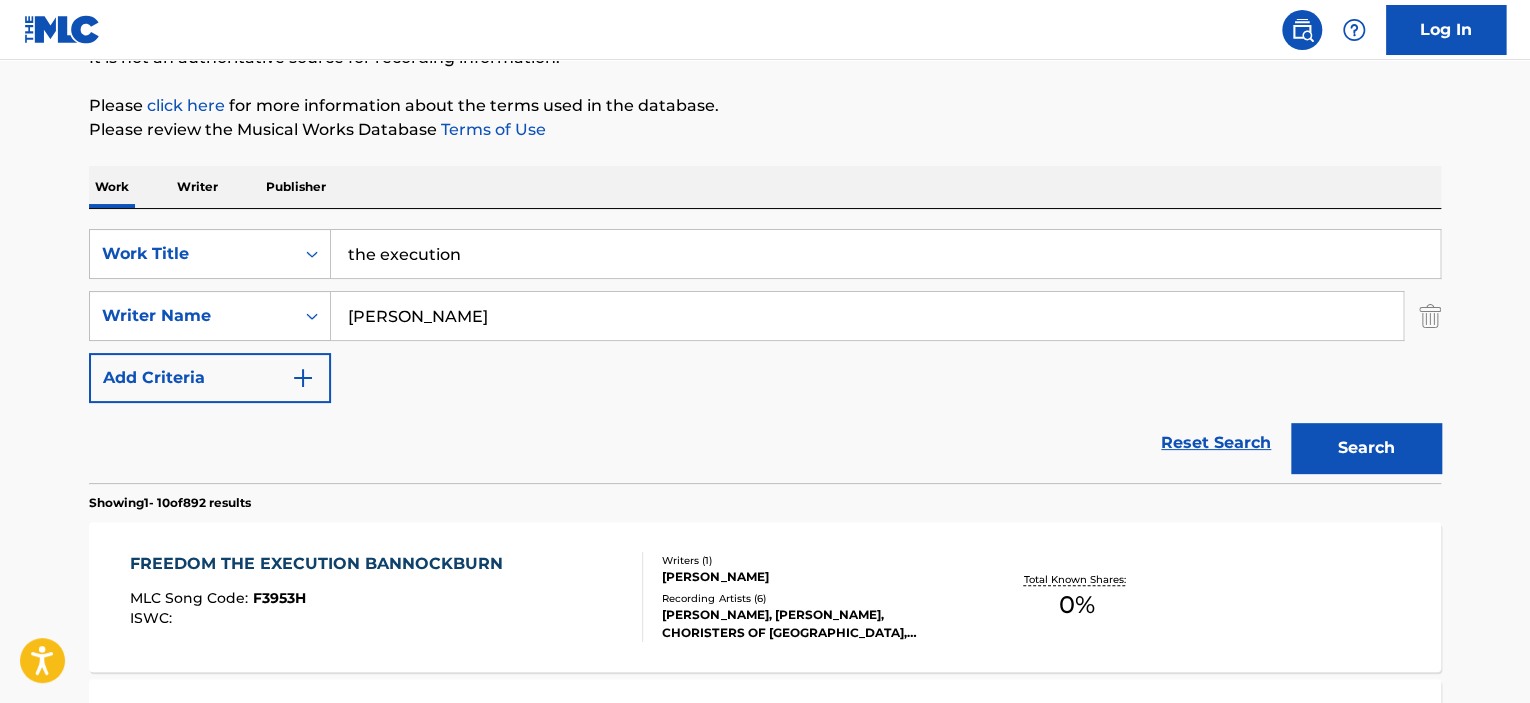 click on "Search" at bounding box center (1366, 448) 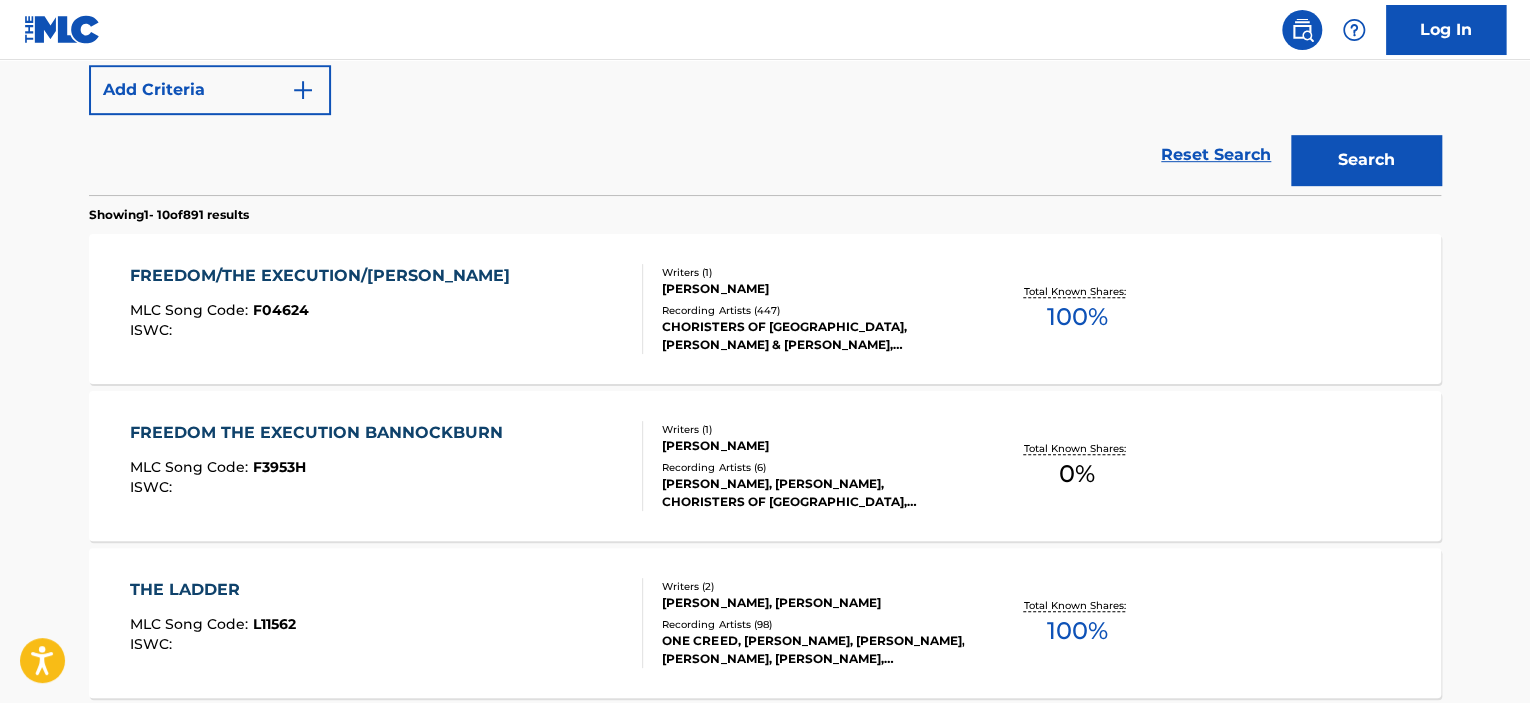 scroll, scrollTop: 516, scrollLeft: 0, axis: vertical 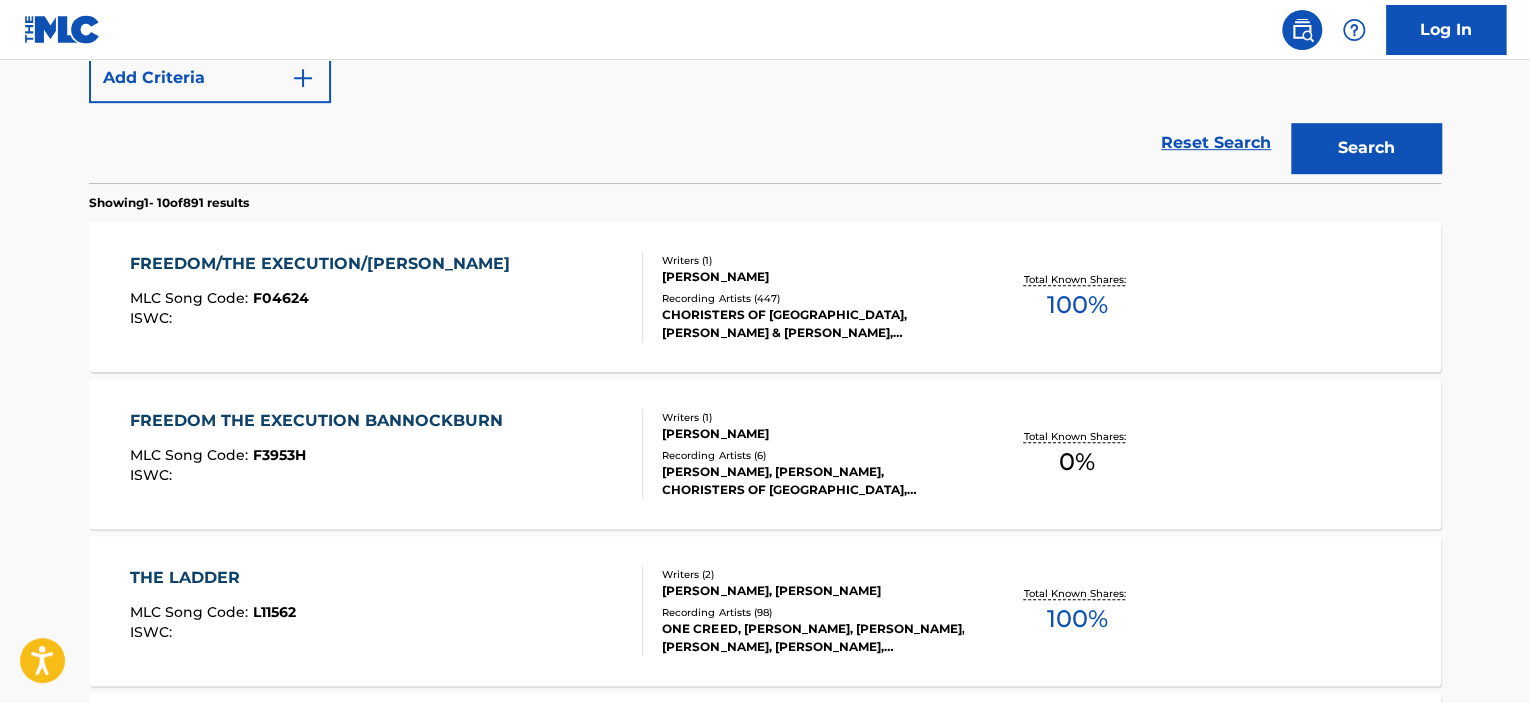 click on "FREEDOM/THE EXECUTION/BANNOCK MLC Song Code : F04624 ISWC :" at bounding box center (387, 297) 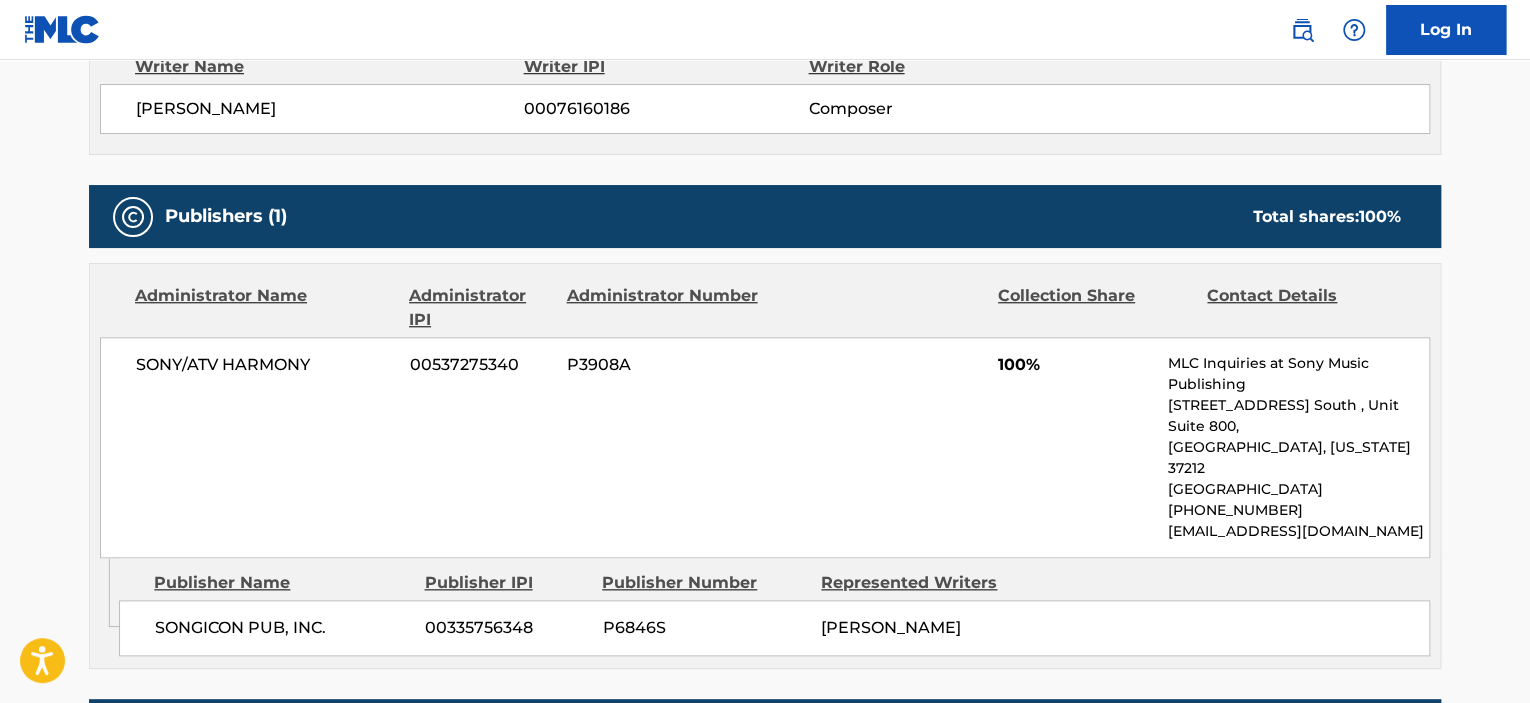 scroll, scrollTop: 200, scrollLeft: 0, axis: vertical 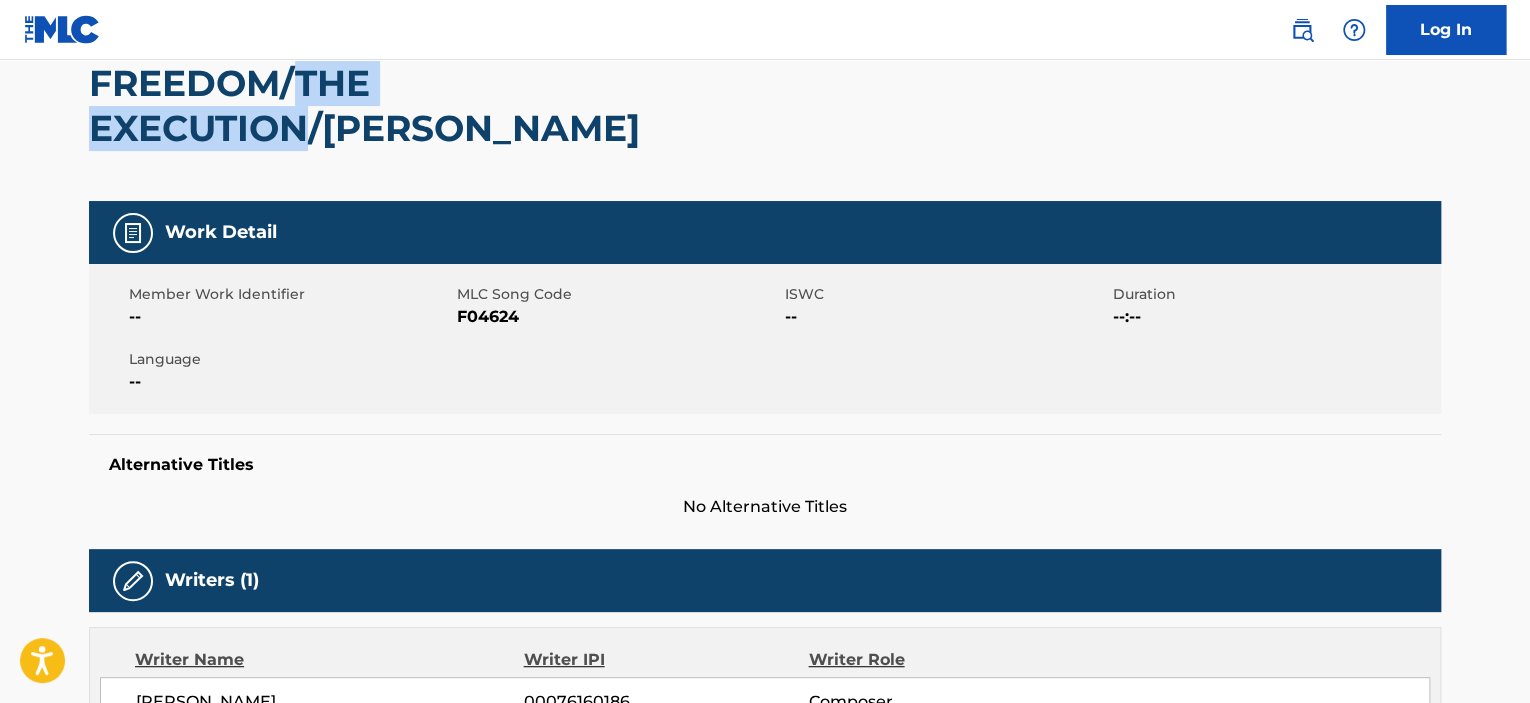 drag, startPoint x: 296, startPoint y: 75, endPoint x: 590, endPoint y: 84, distance: 294.13773 